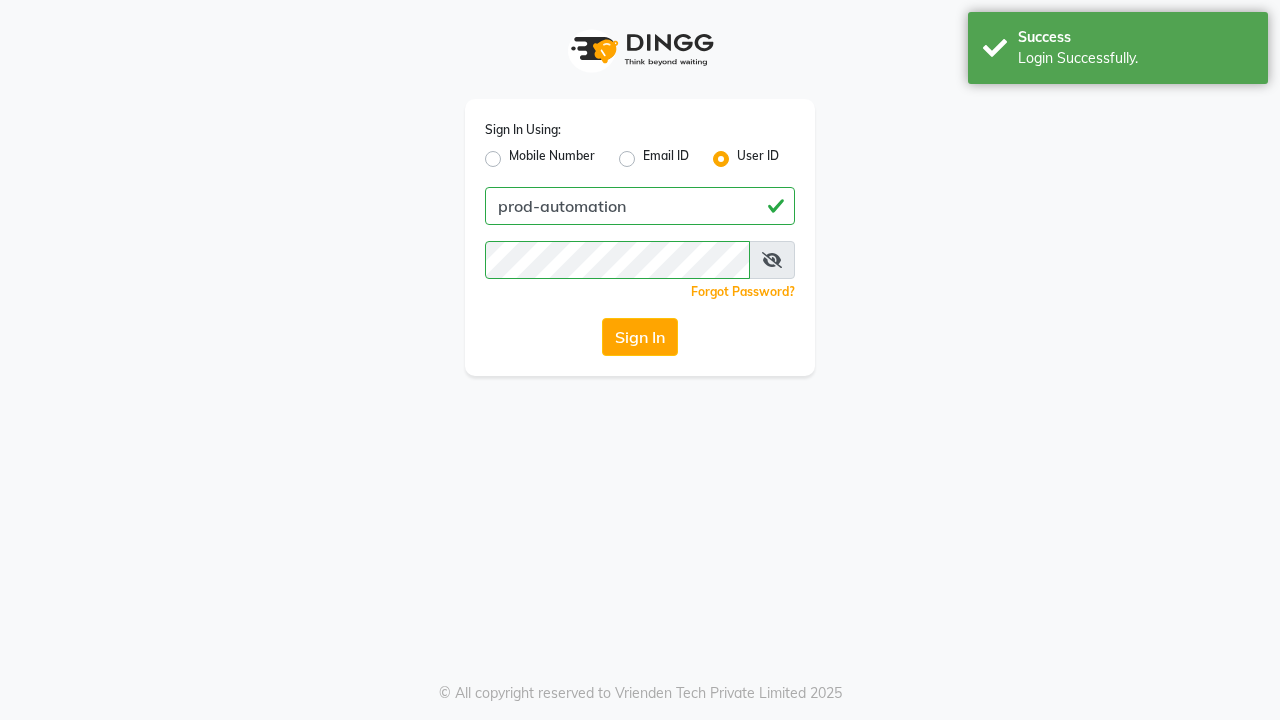 scroll, scrollTop: 0, scrollLeft: 0, axis: both 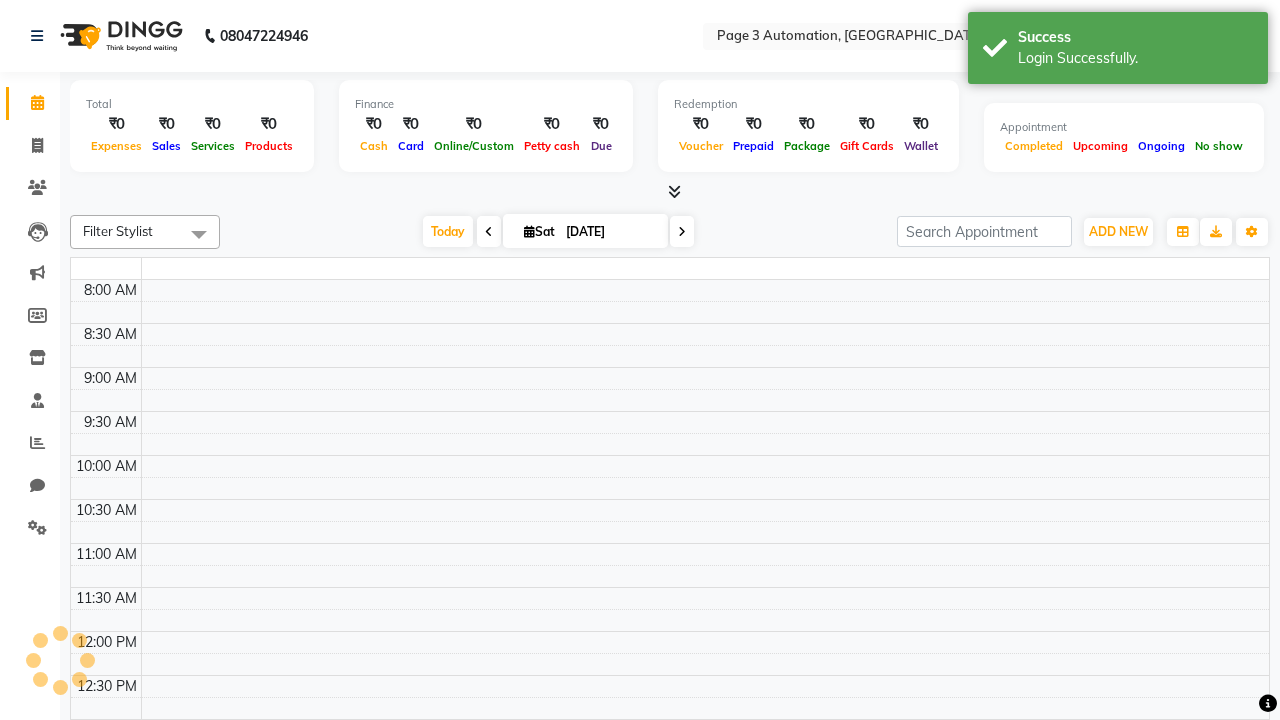 select on "en" 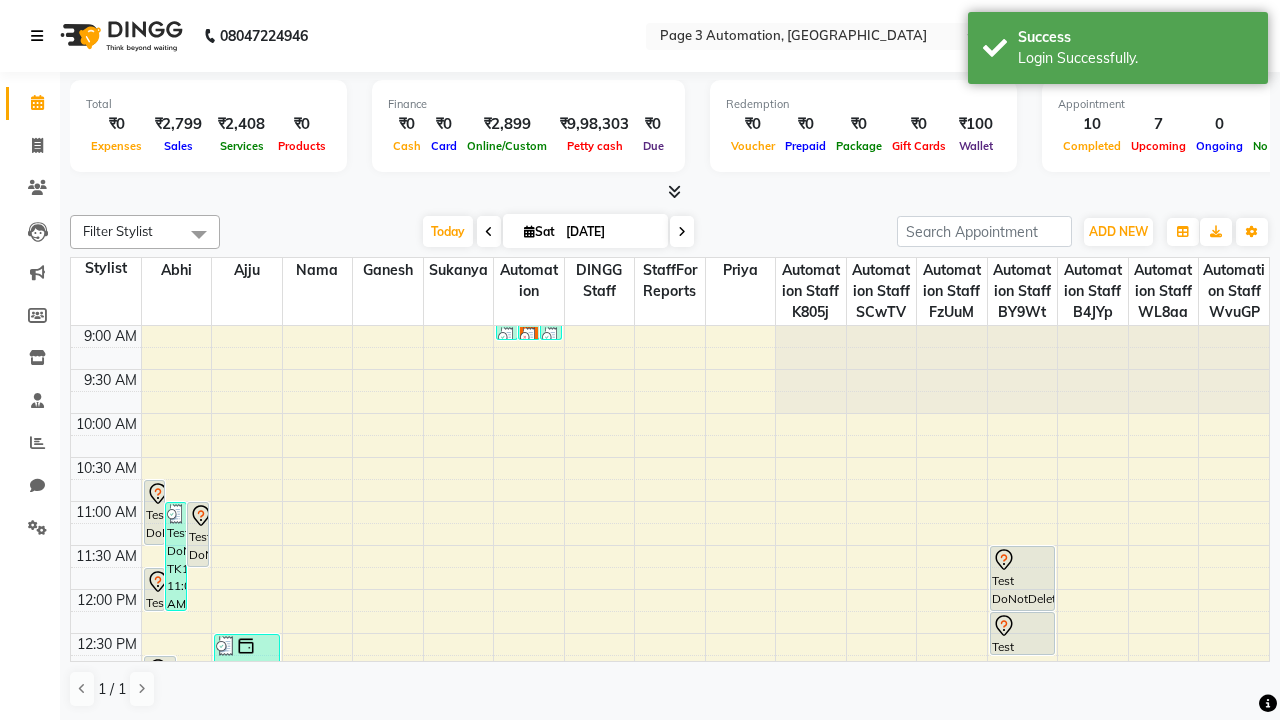 click at bounding box center [37, 36] 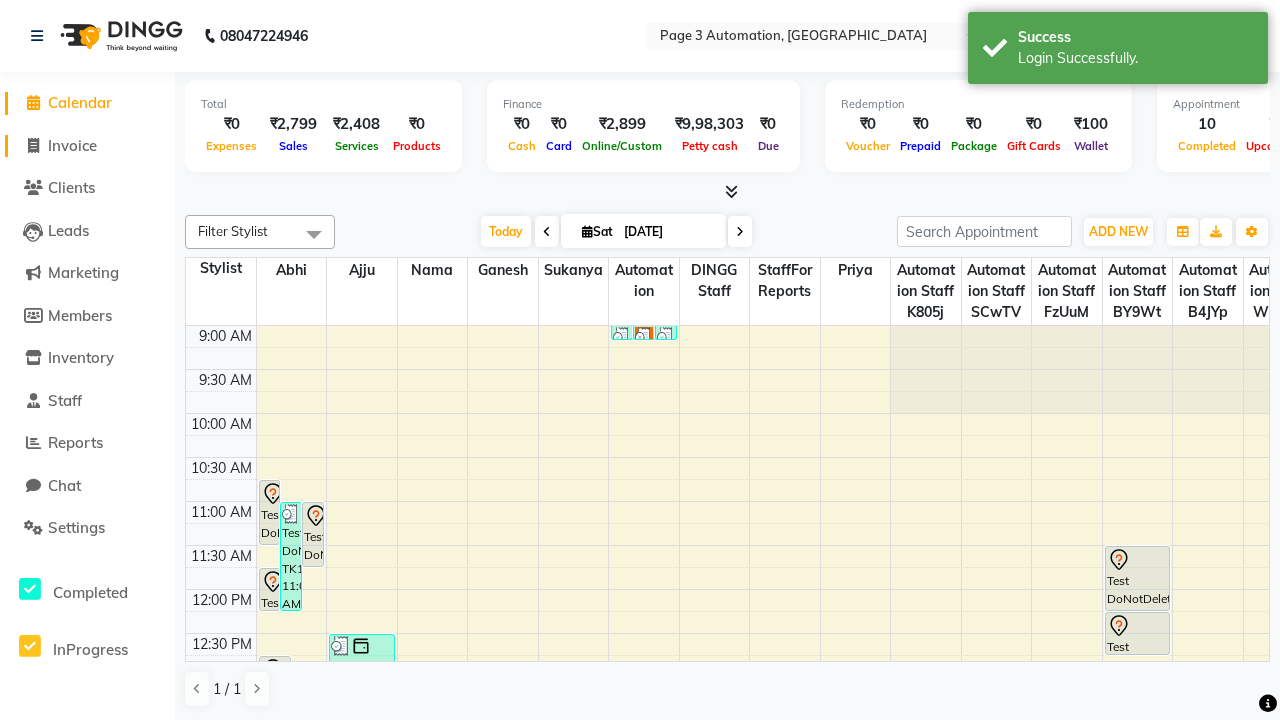 click on "Invoice" 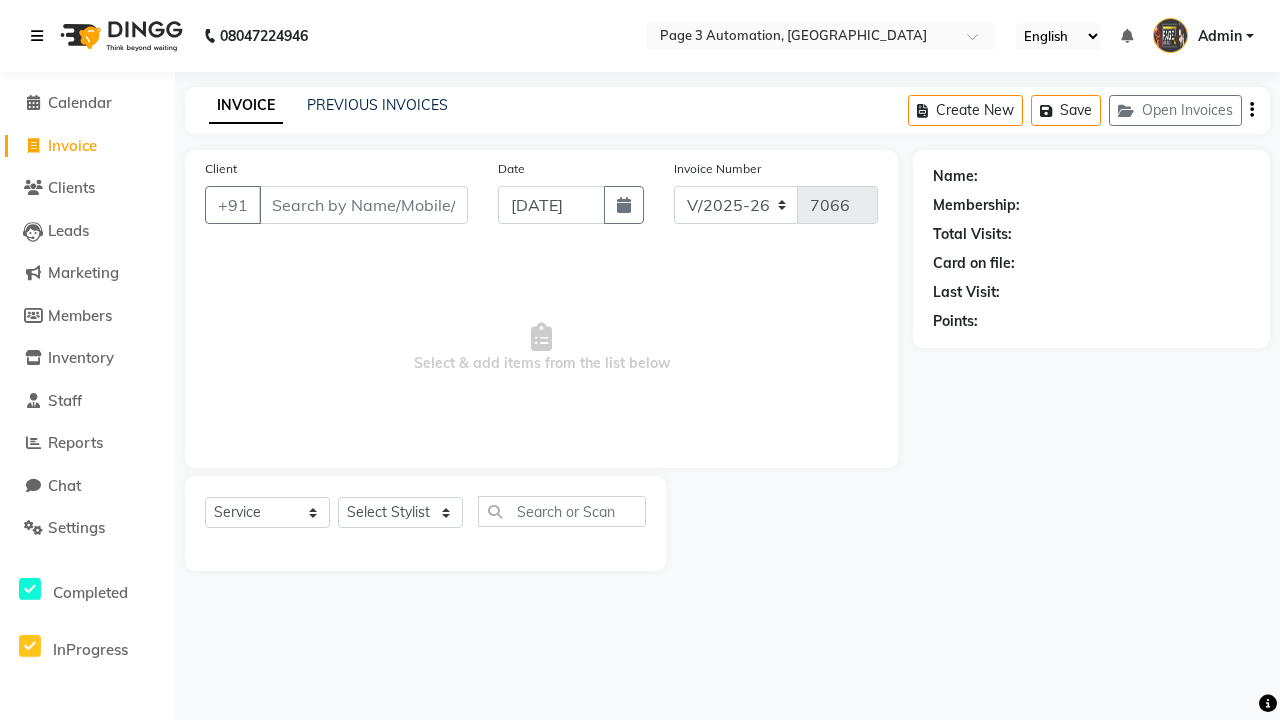 click at bounding box center [37, 36] 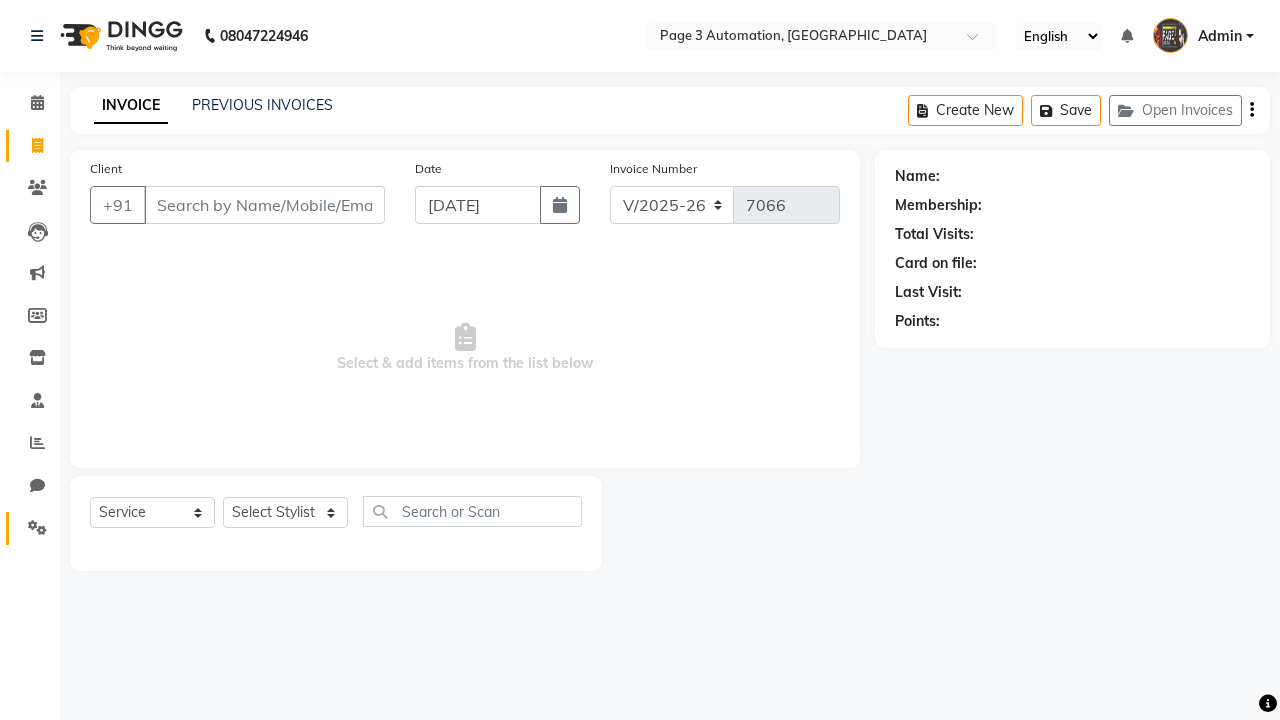 click 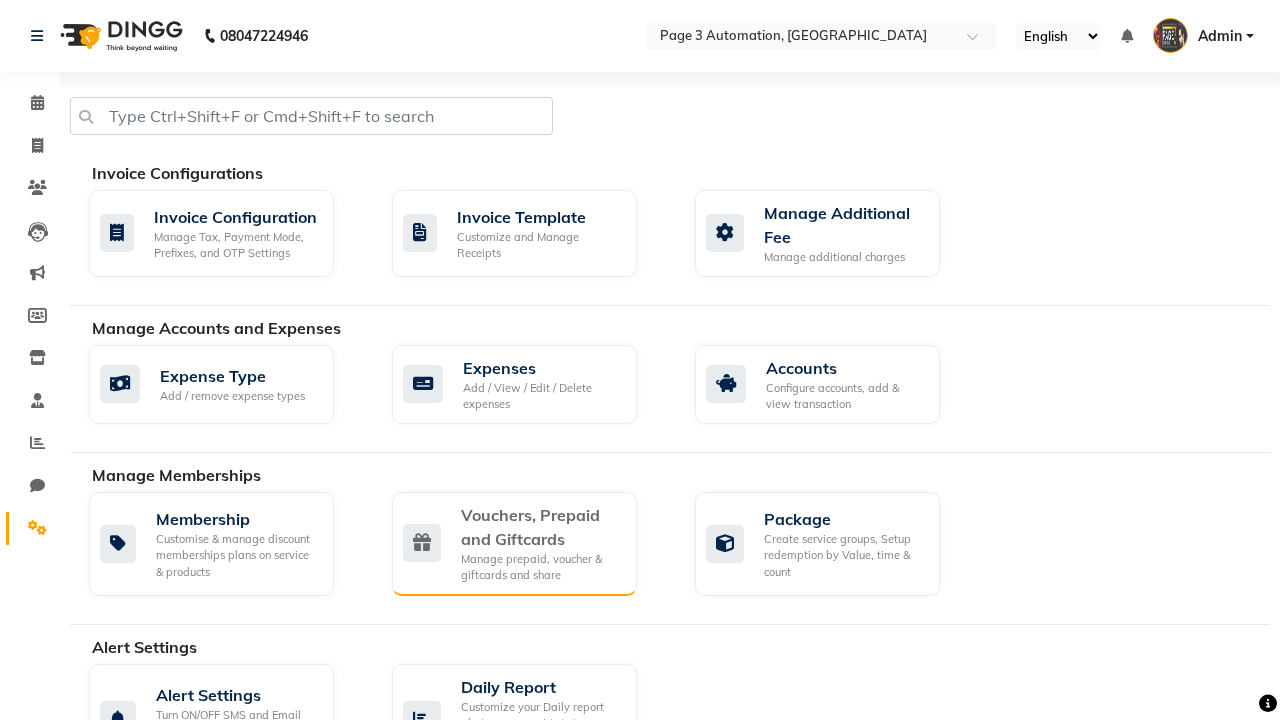 click on "Vouchers, Prepaid and Giftcards" 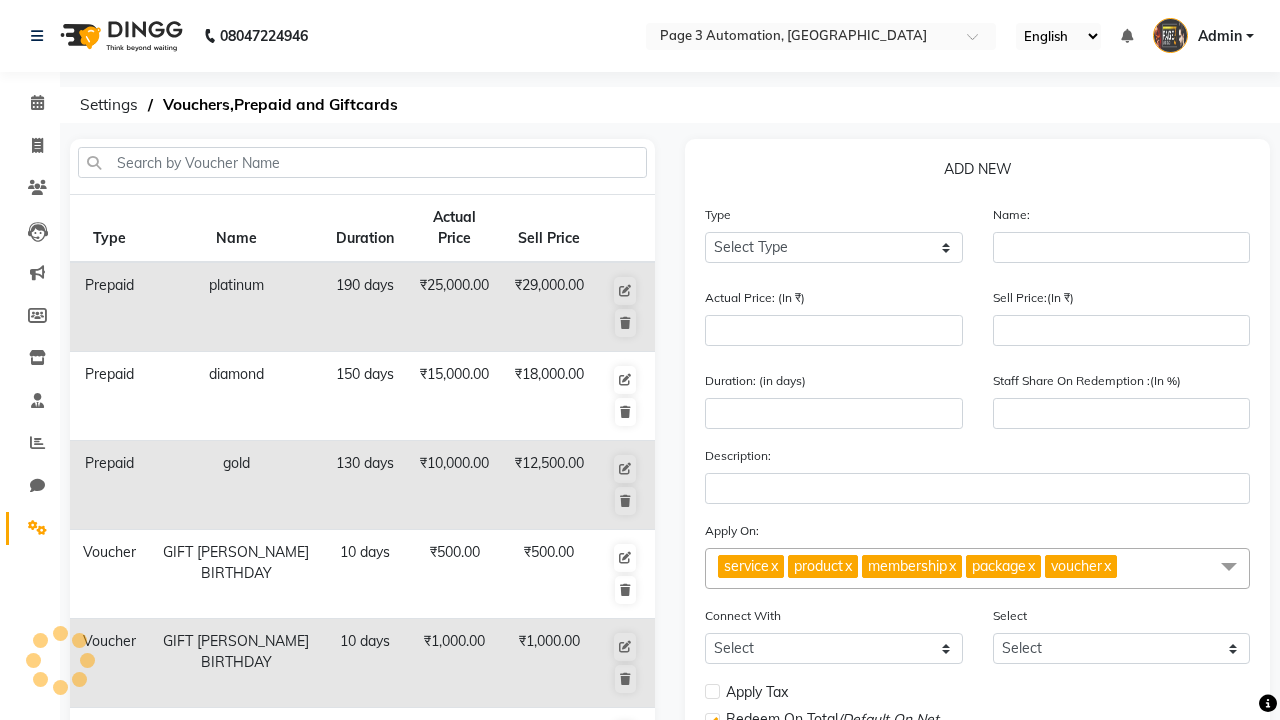 select on "G" 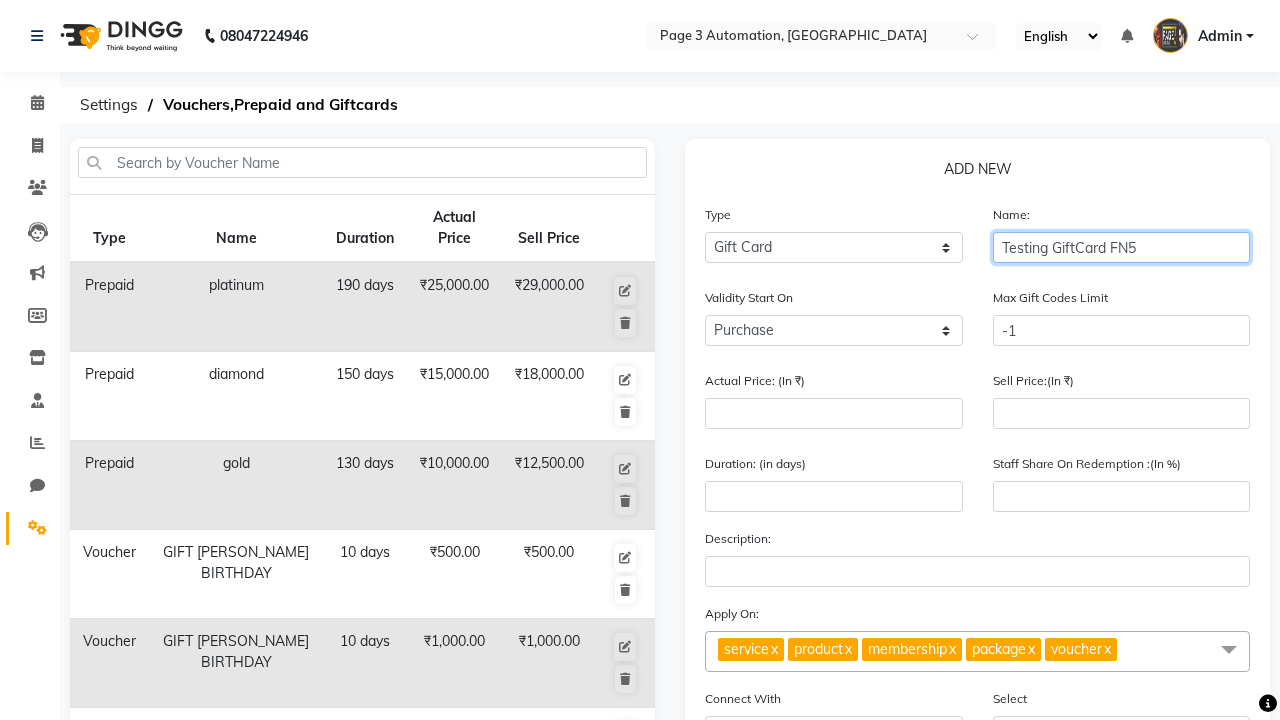 type on "Testing GiftCard FN5" 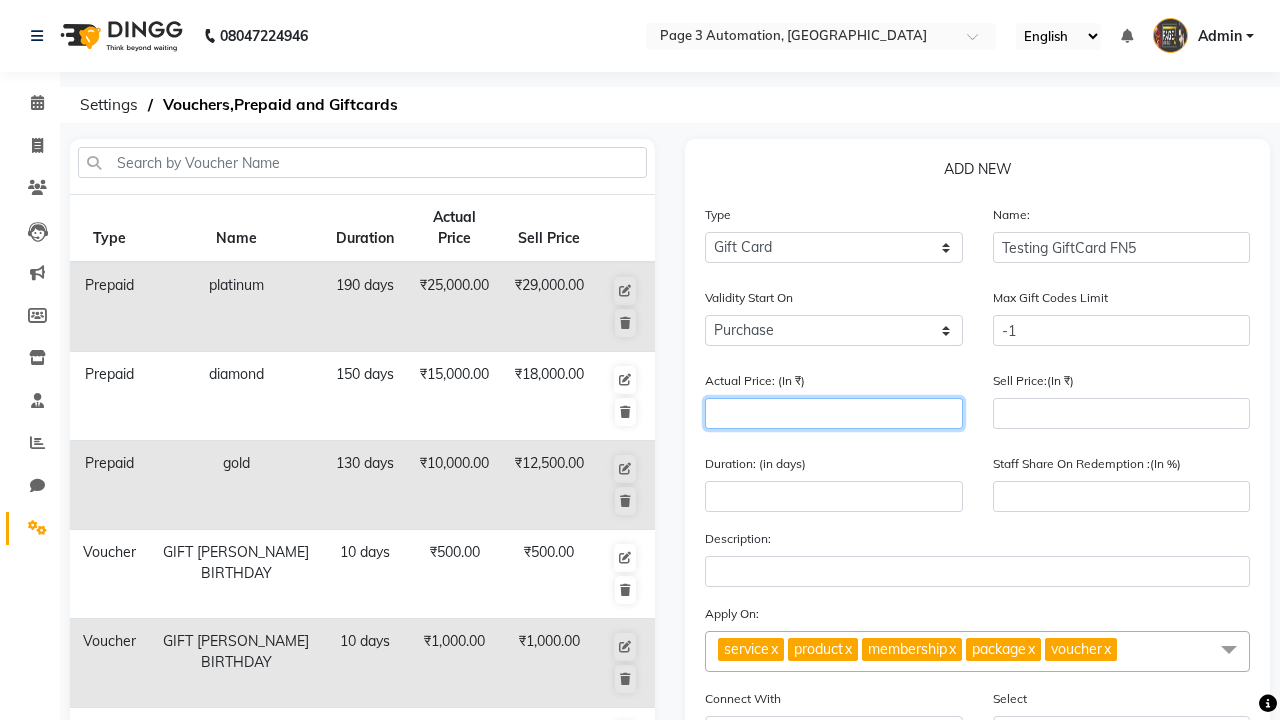 type on "1000" 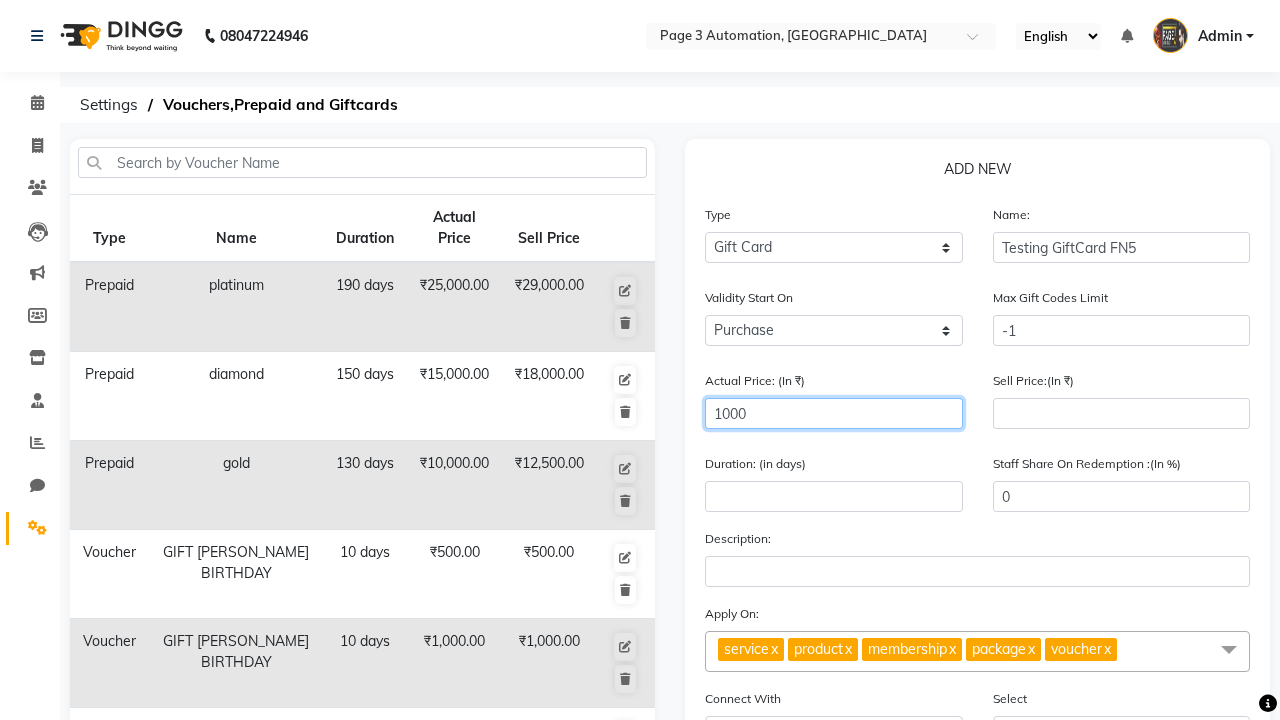type on "1000" 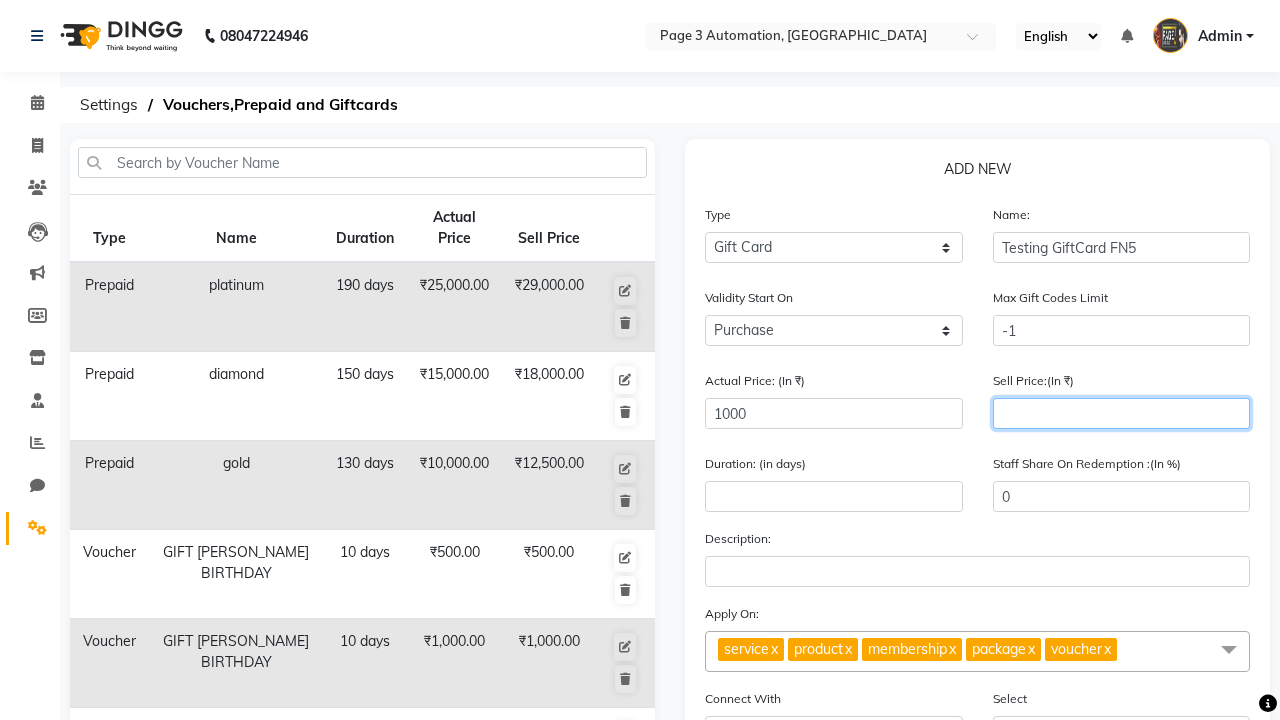 type on "900" 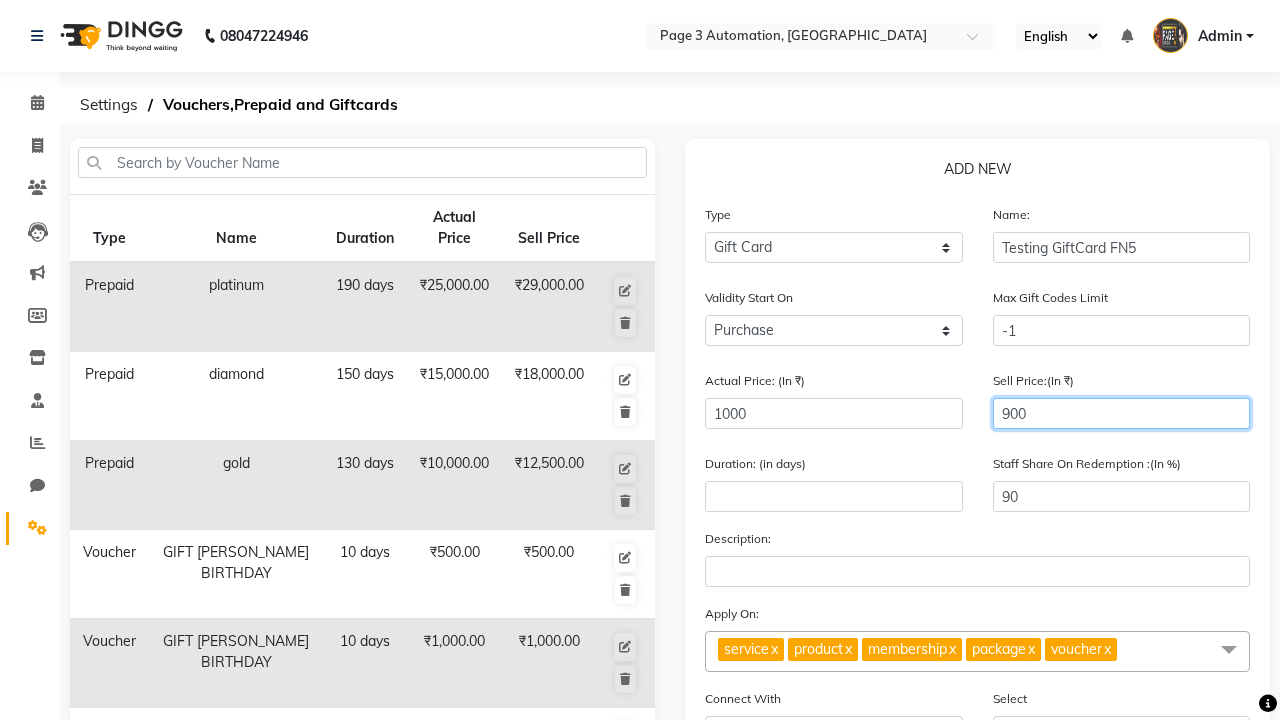 type on "900" 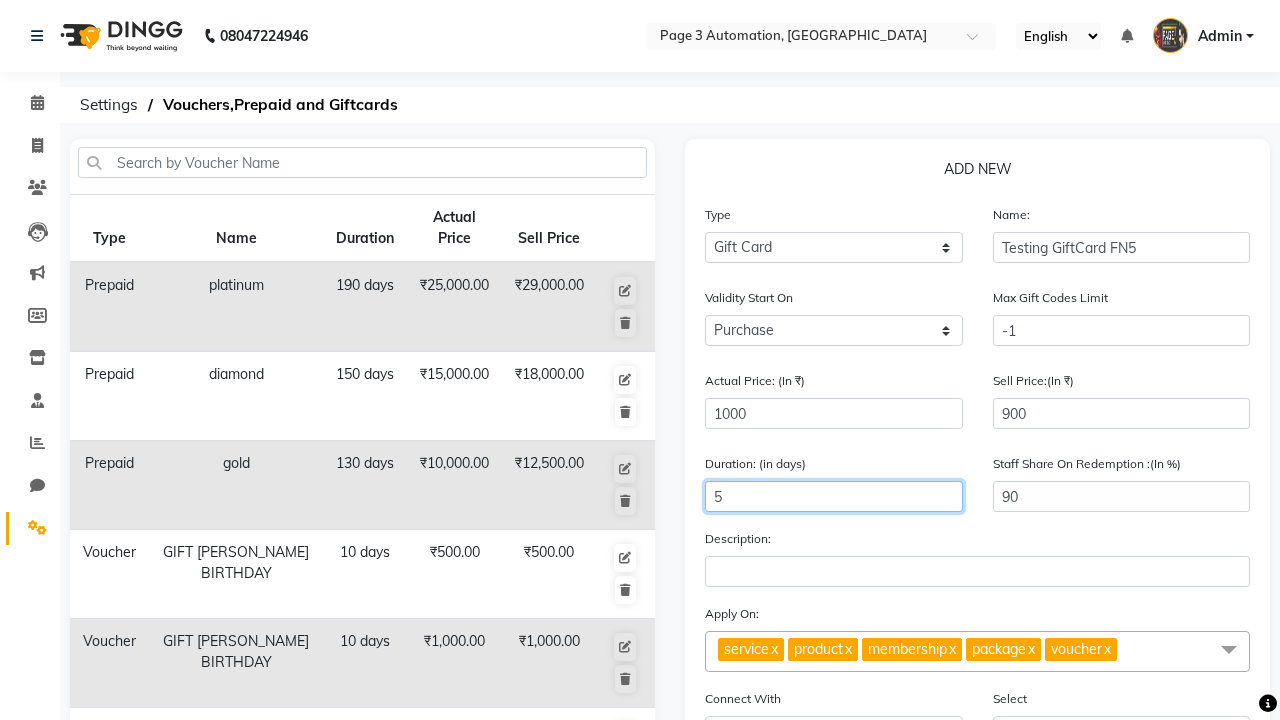 type on "5" 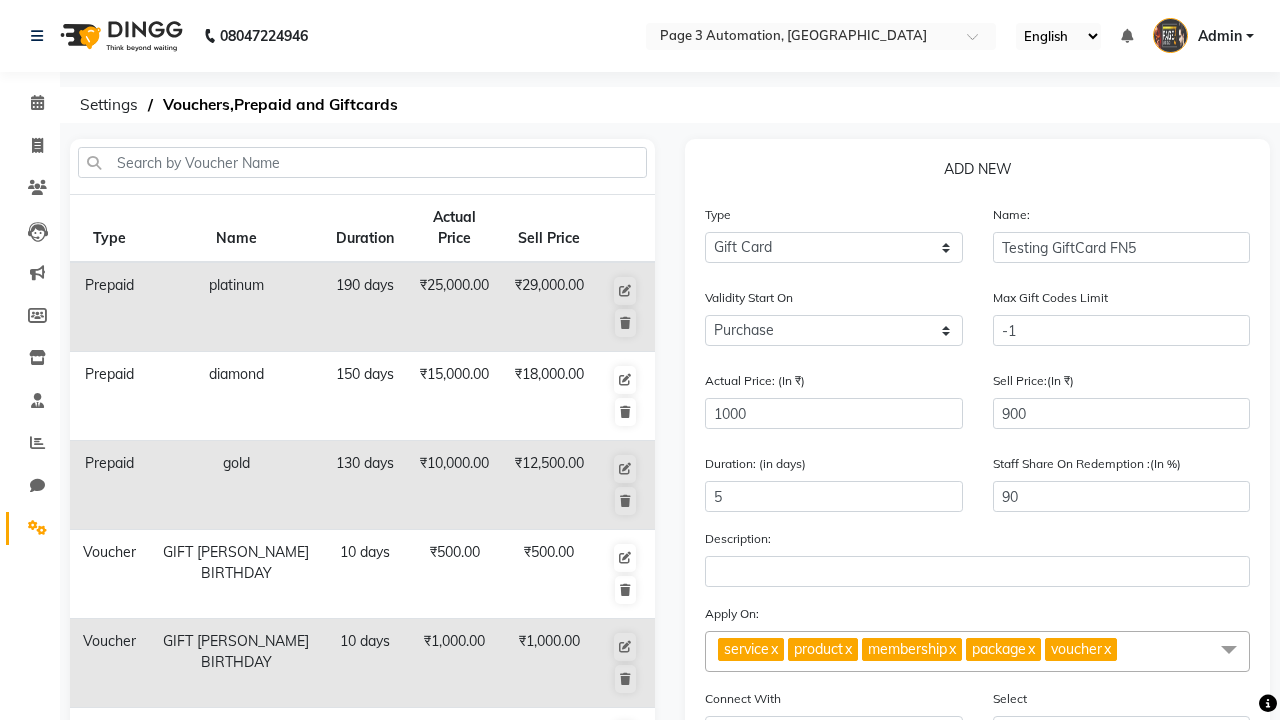 click on "Save" 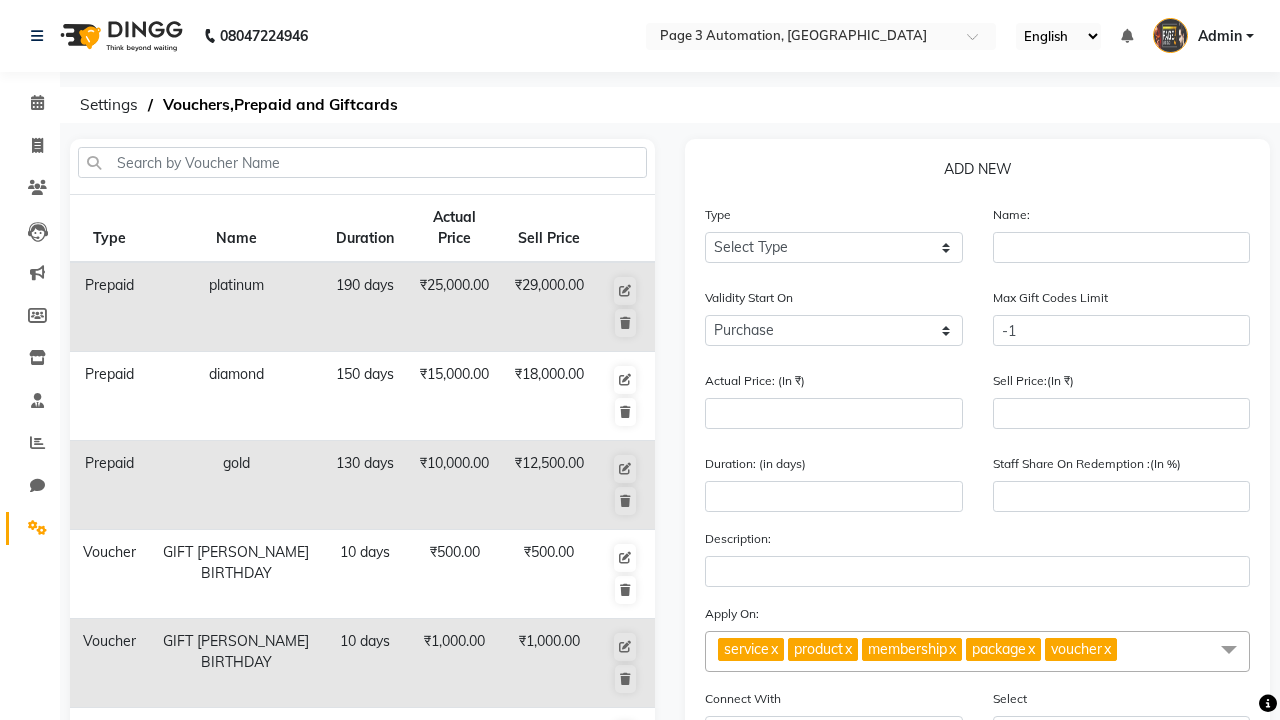 select 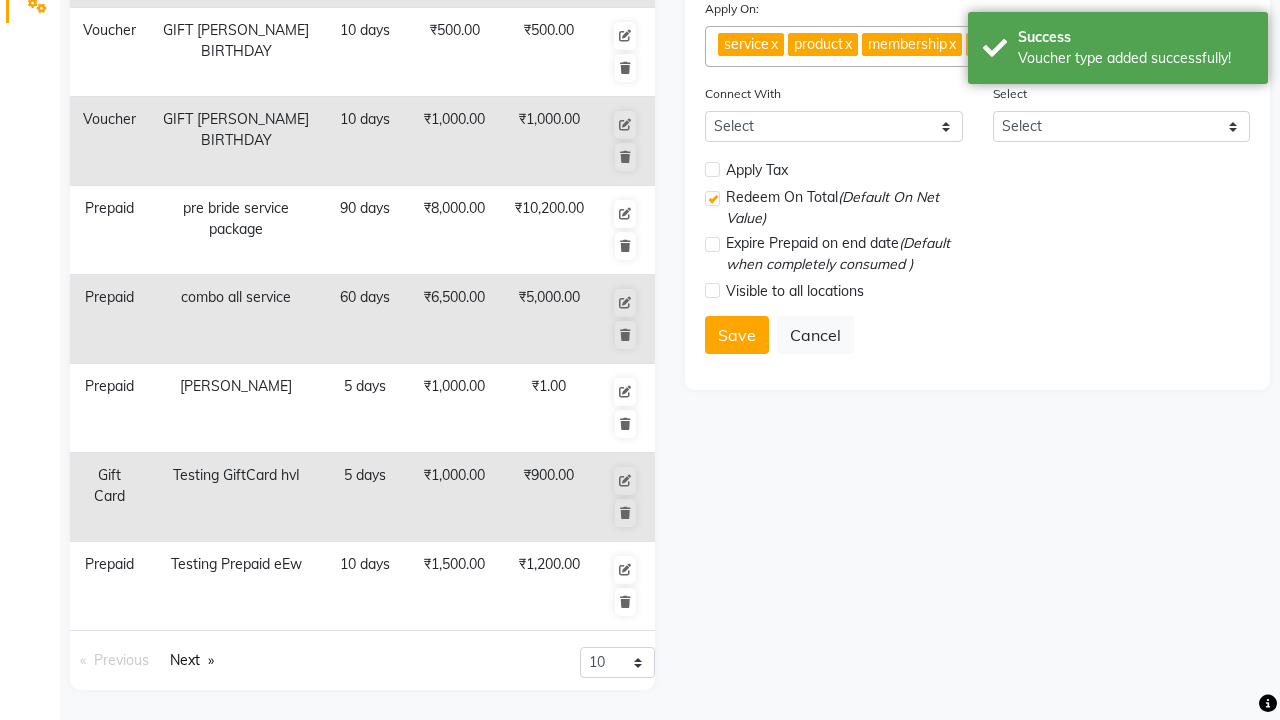 click on "Voucher type added successfully!" at bounding box center [1135, 58] 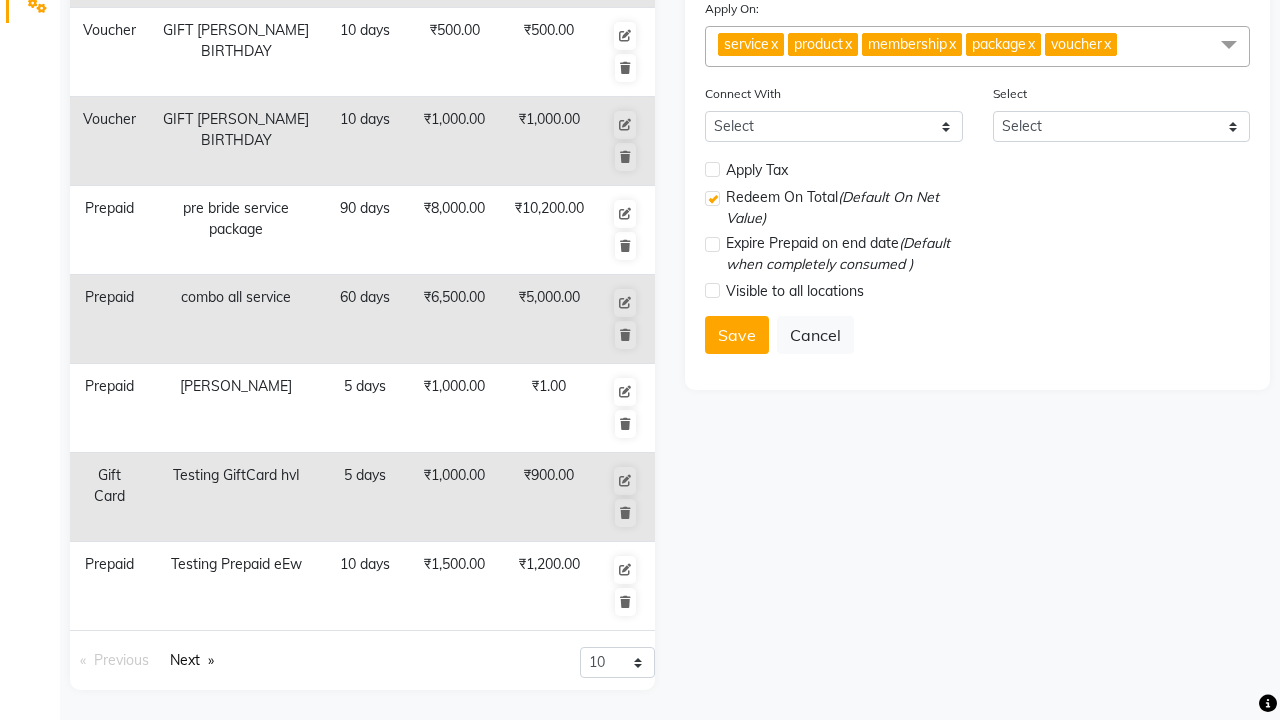 click at bounding box center [37, -486] 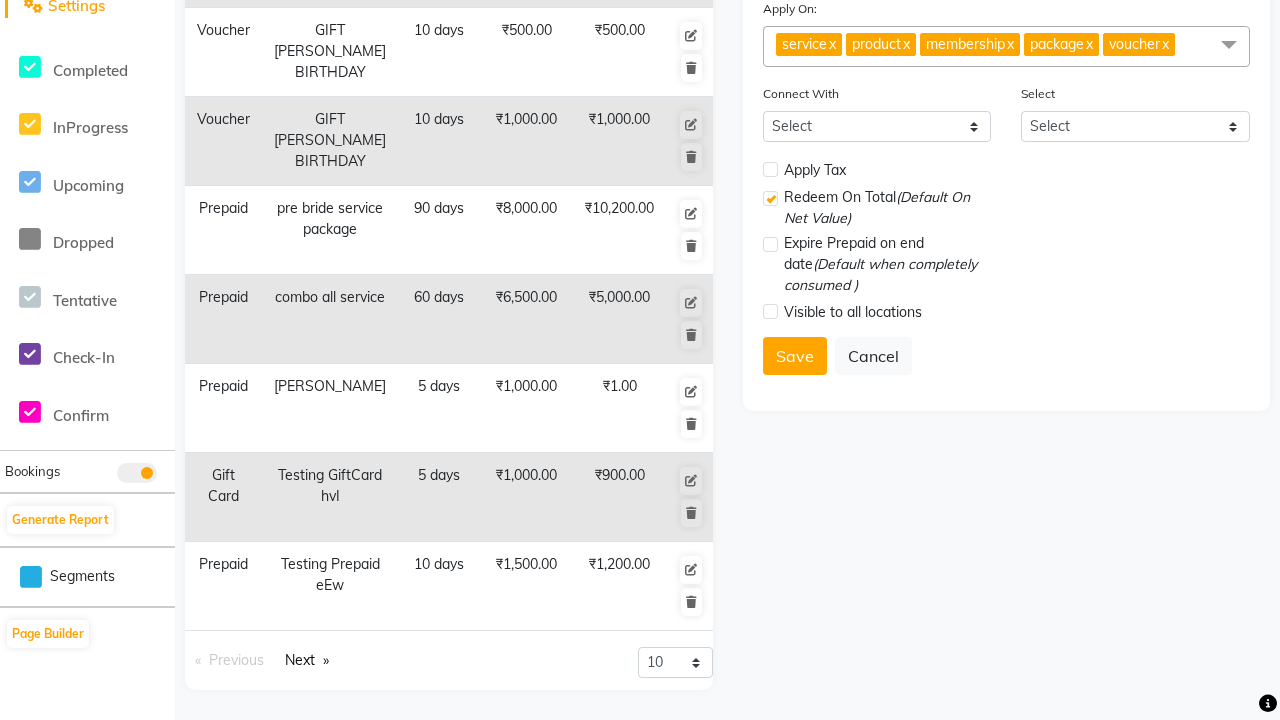 scroll, scrollTop: 0, scrollLeft: 0, axis: both 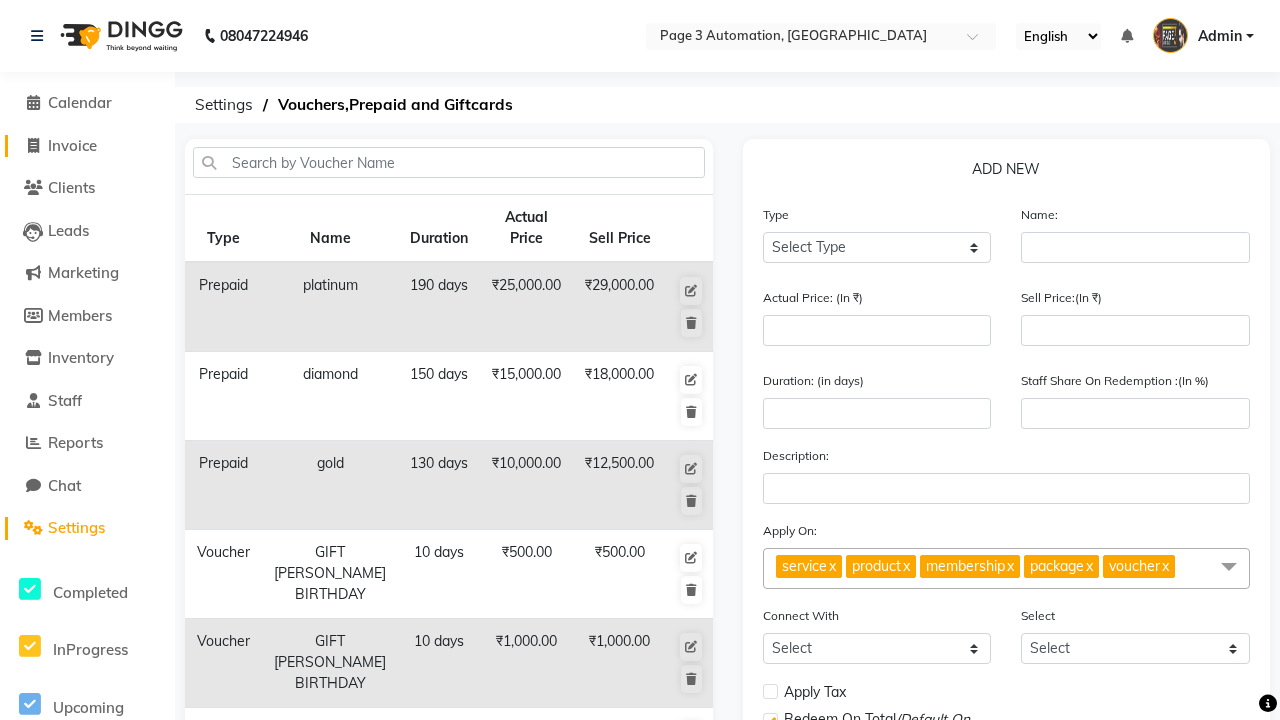click on "Invoice" 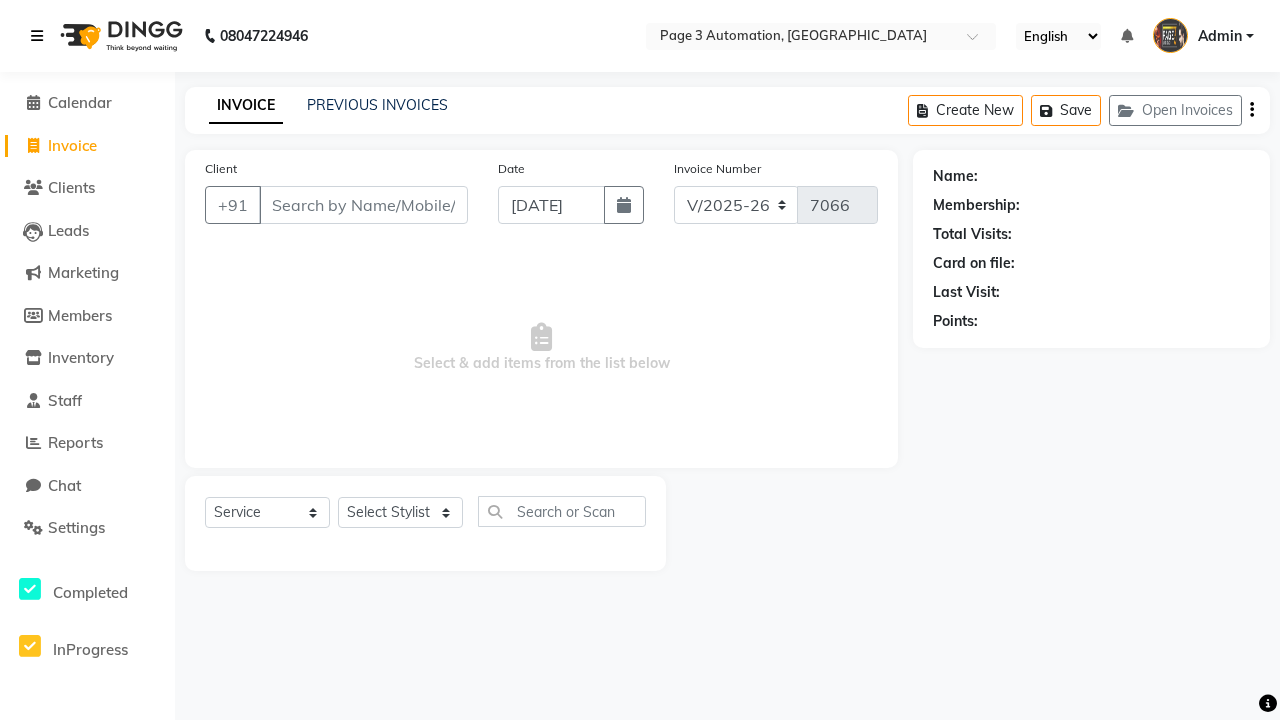 click at bounding box center (37, 36) 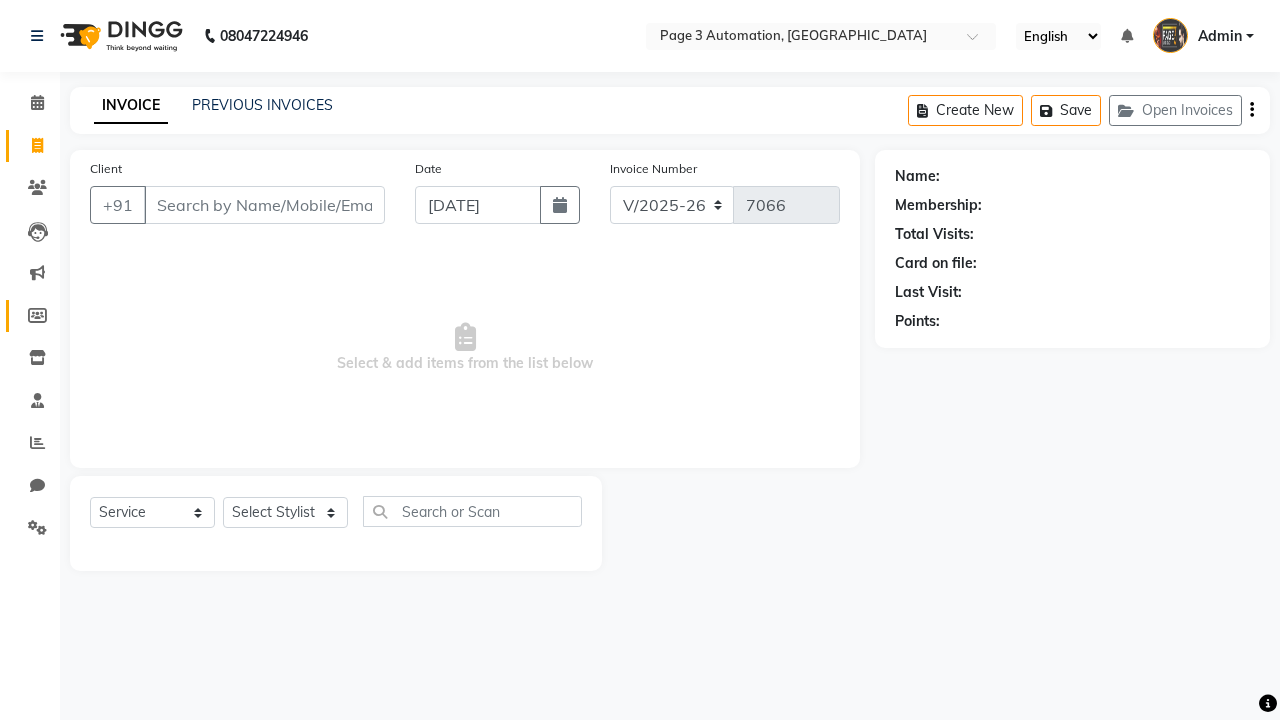click 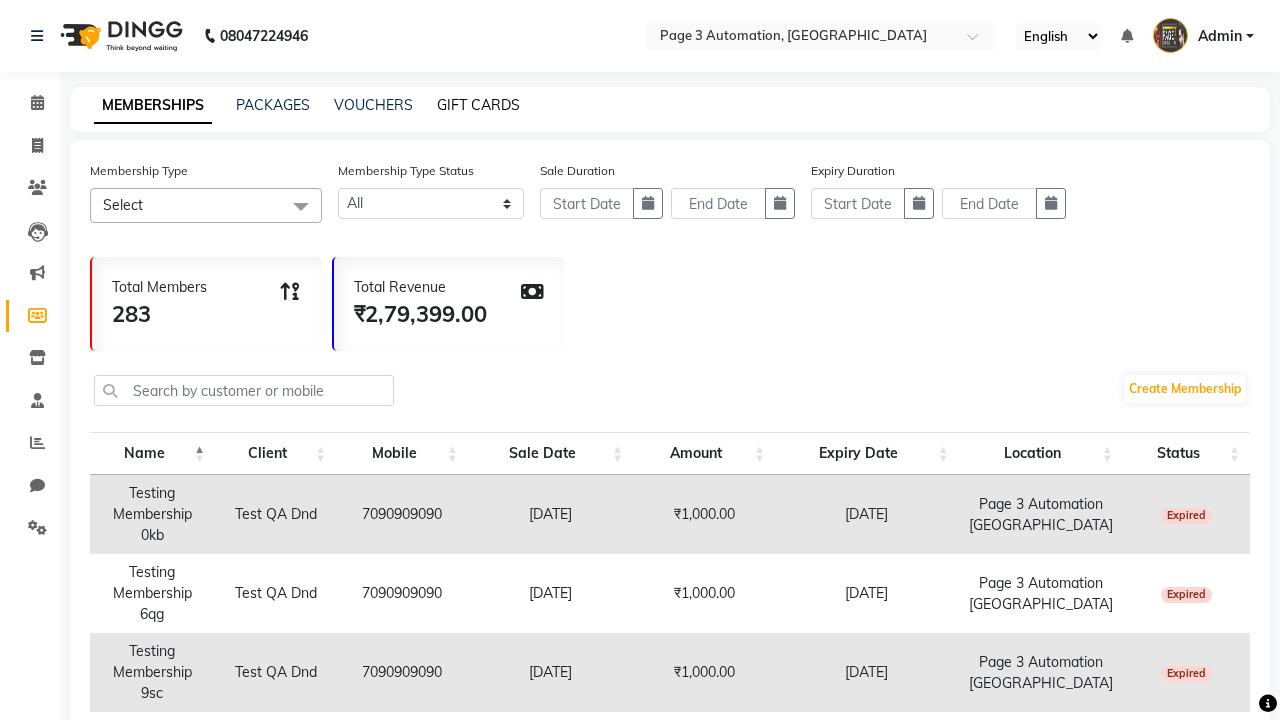 click on "GIFT CARDS" 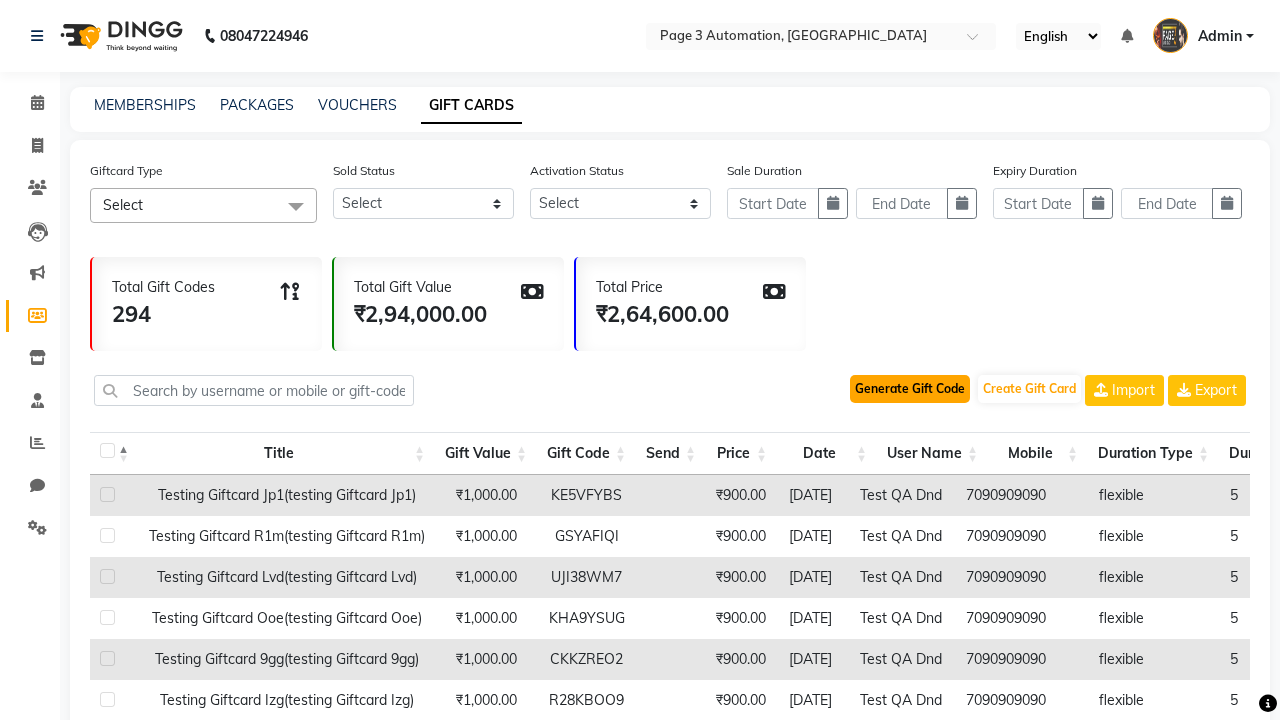 click on "Generate Gift Code" 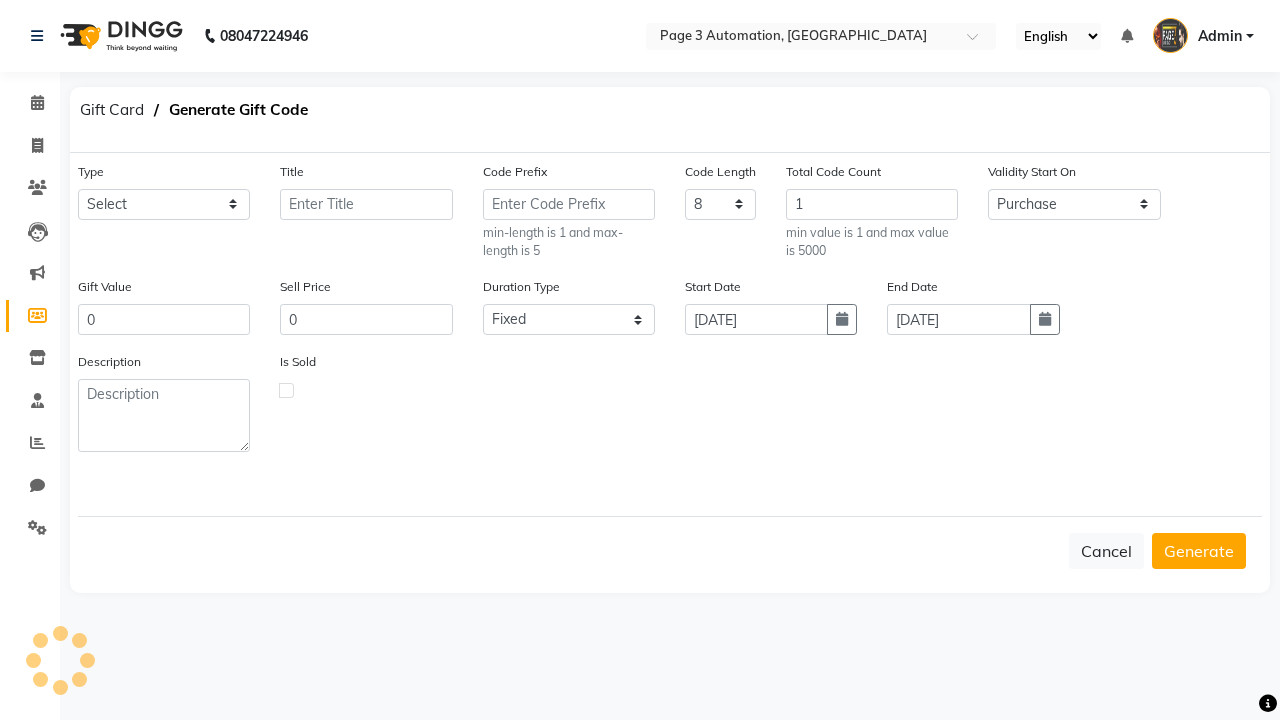 select on "23530" 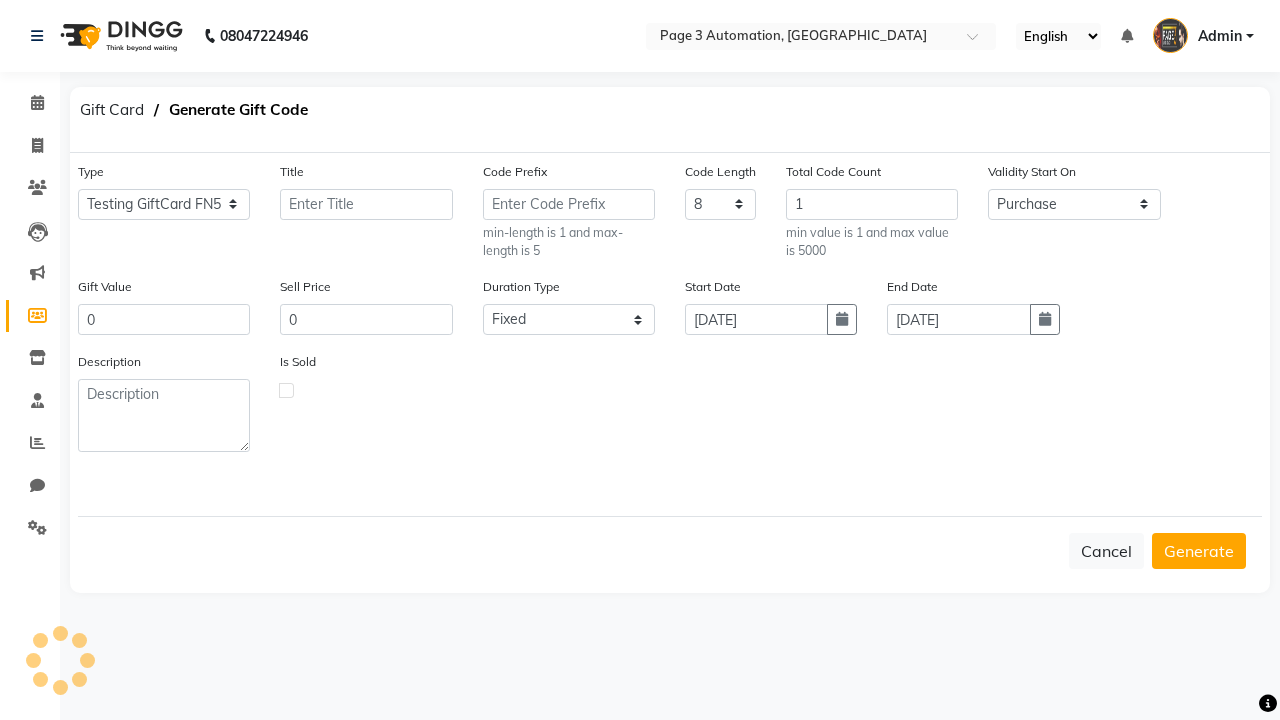 type on "Testing GiftCard FN5" 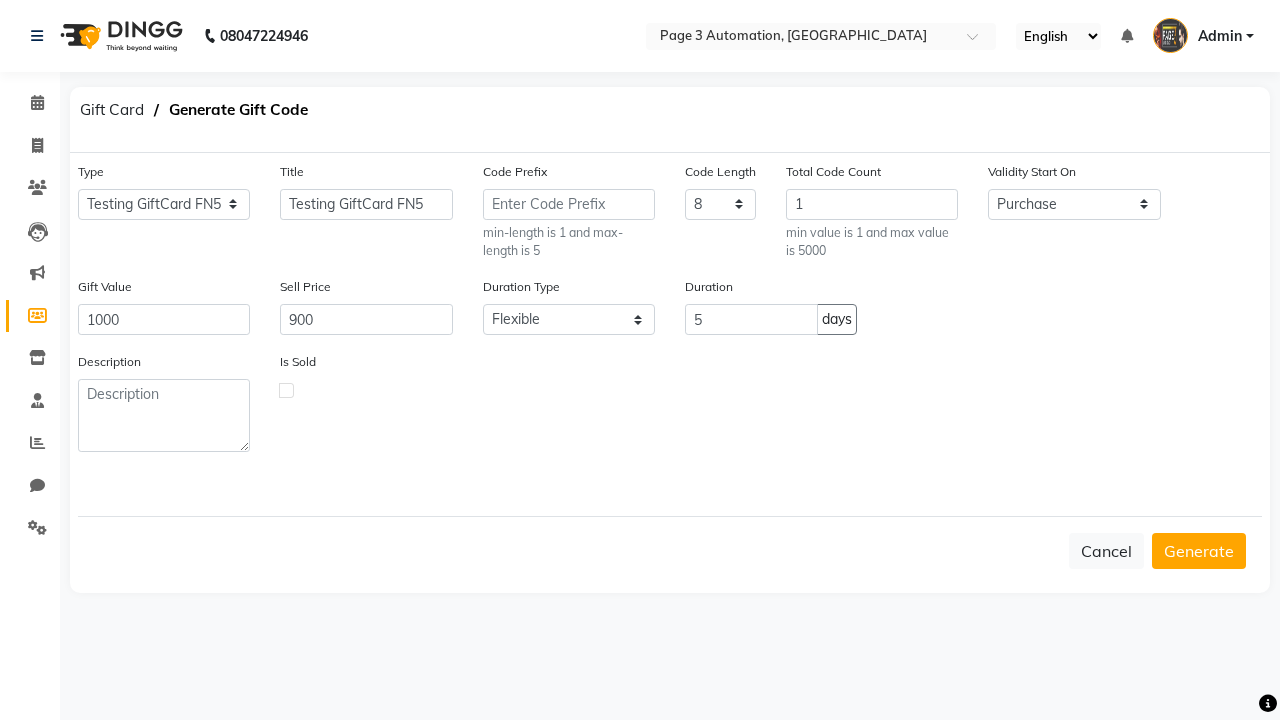 click 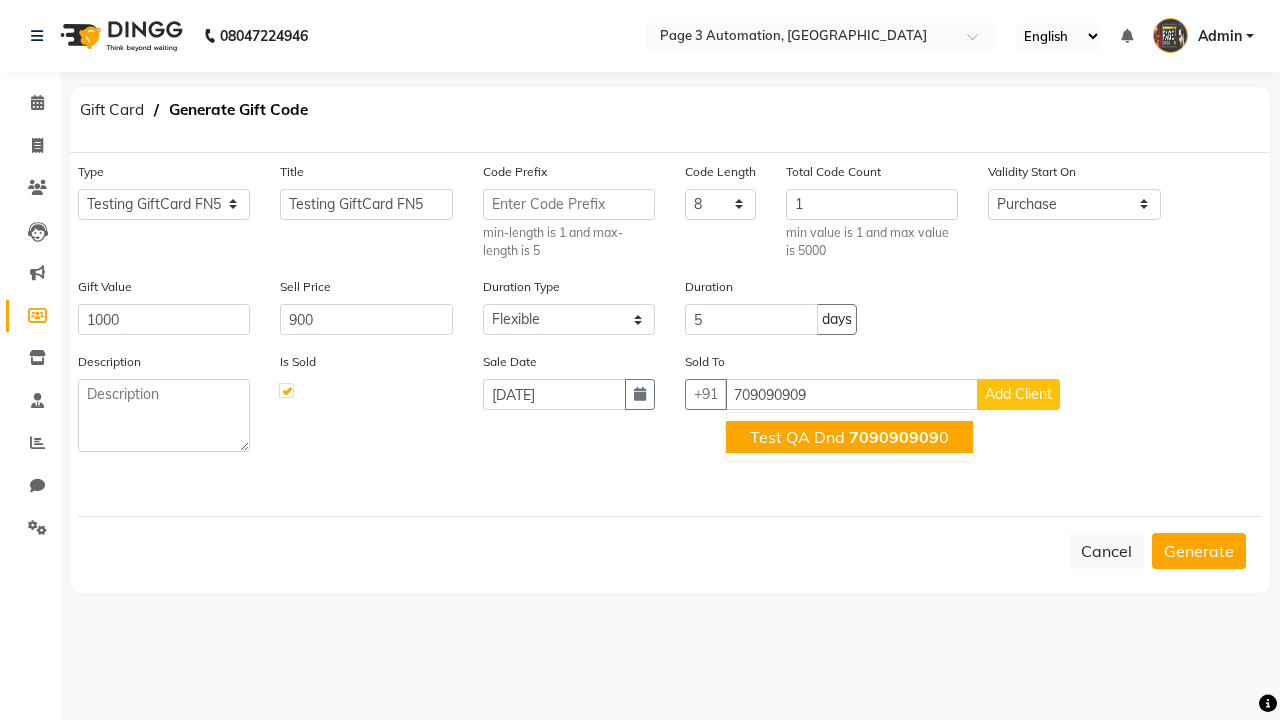click on "709090909" 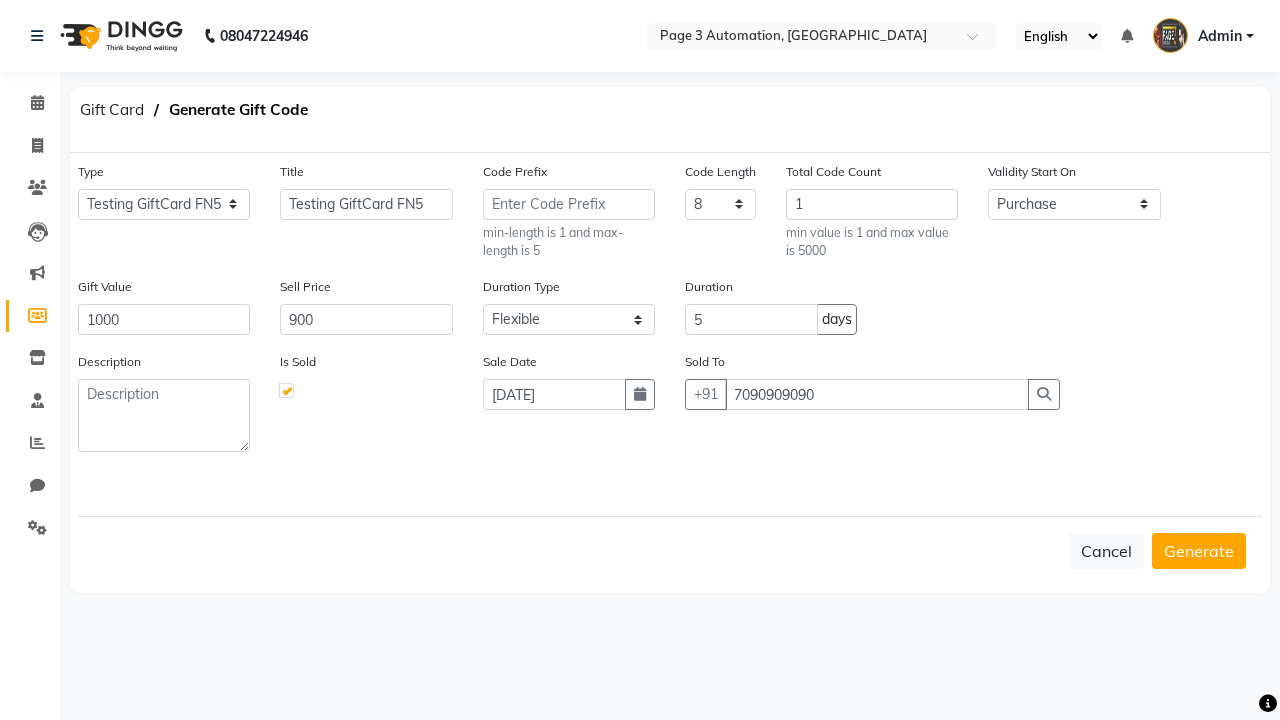 type on "7090909090" 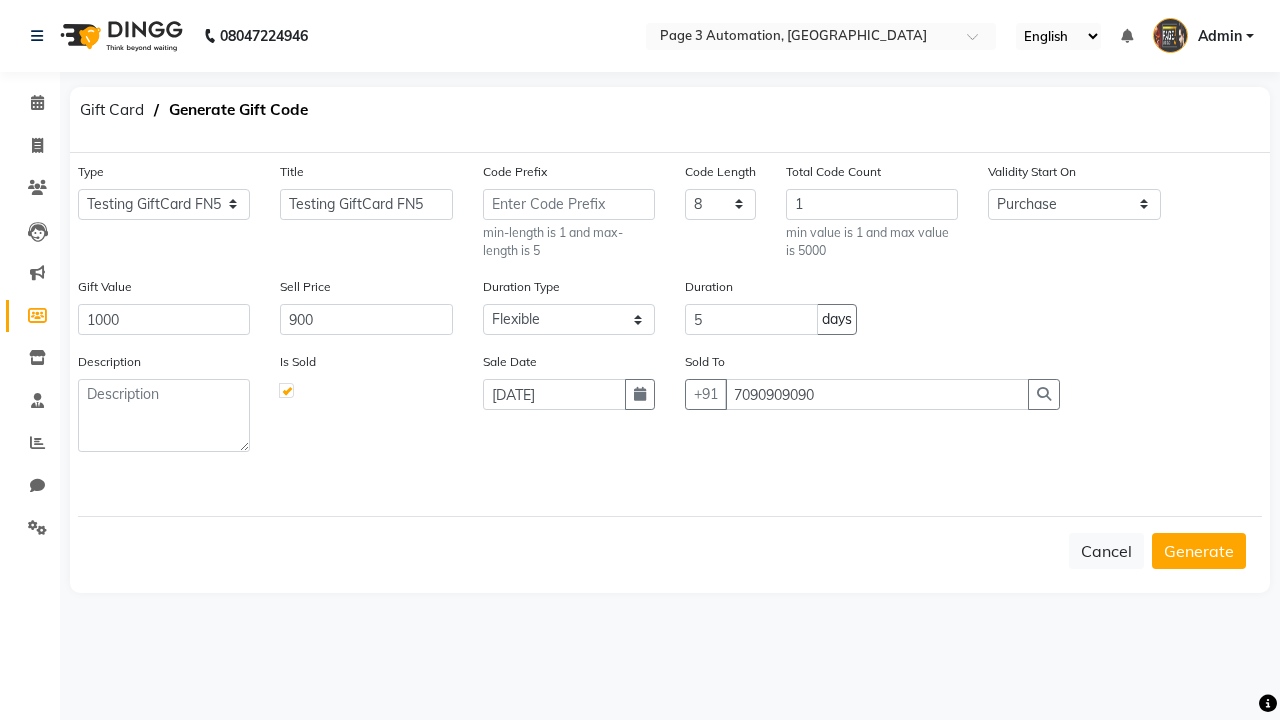 click on "Generate" 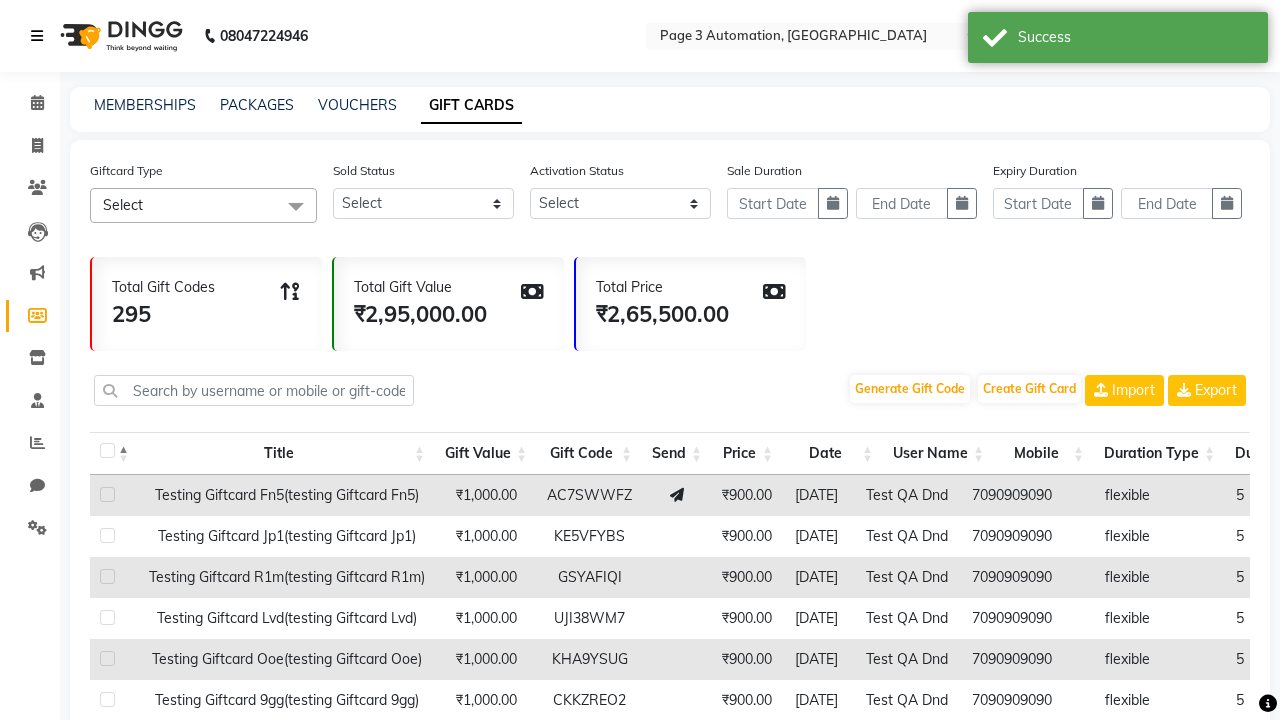 click at bounding box center (37, 36) 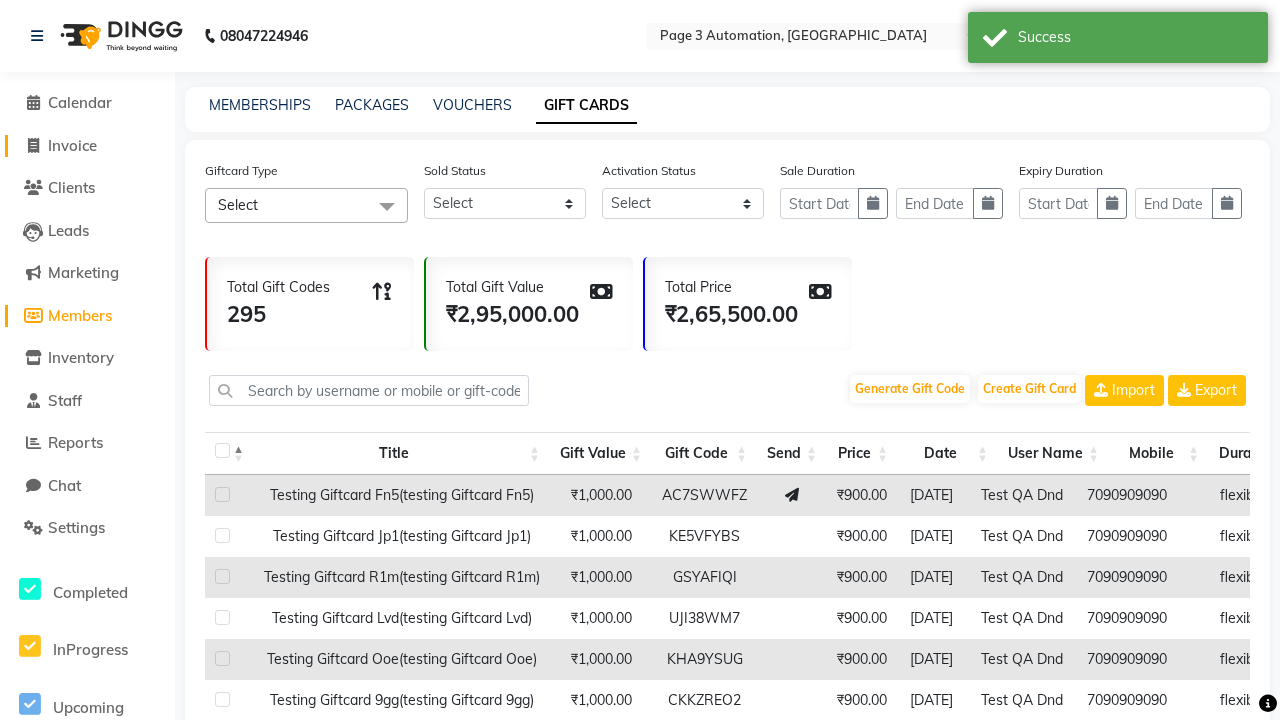 click on "Invoice" 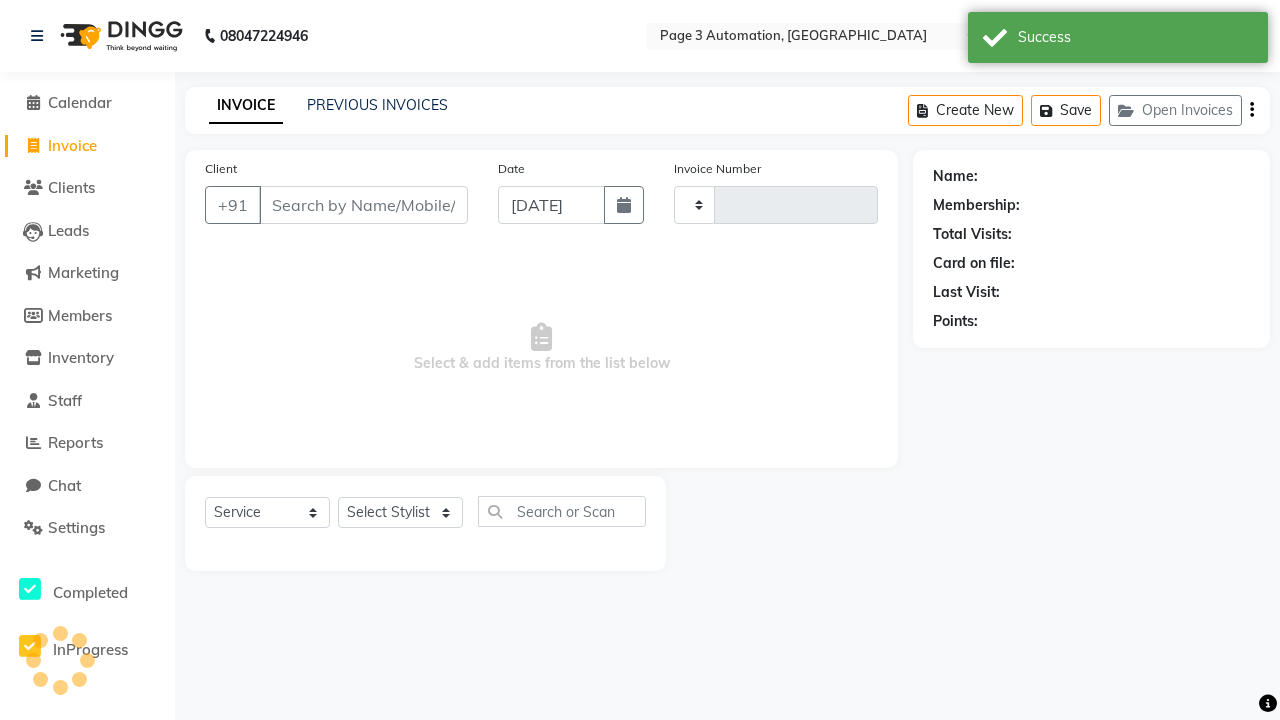 type on "7066" 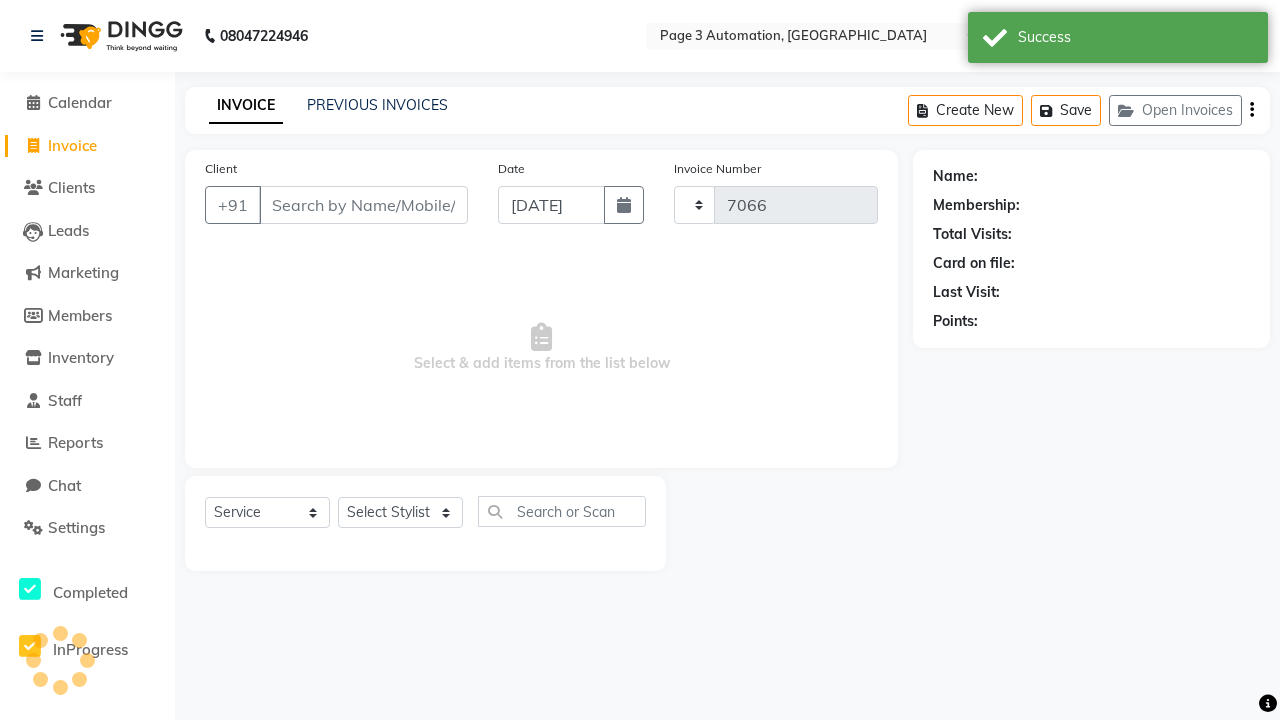 select on "2774" 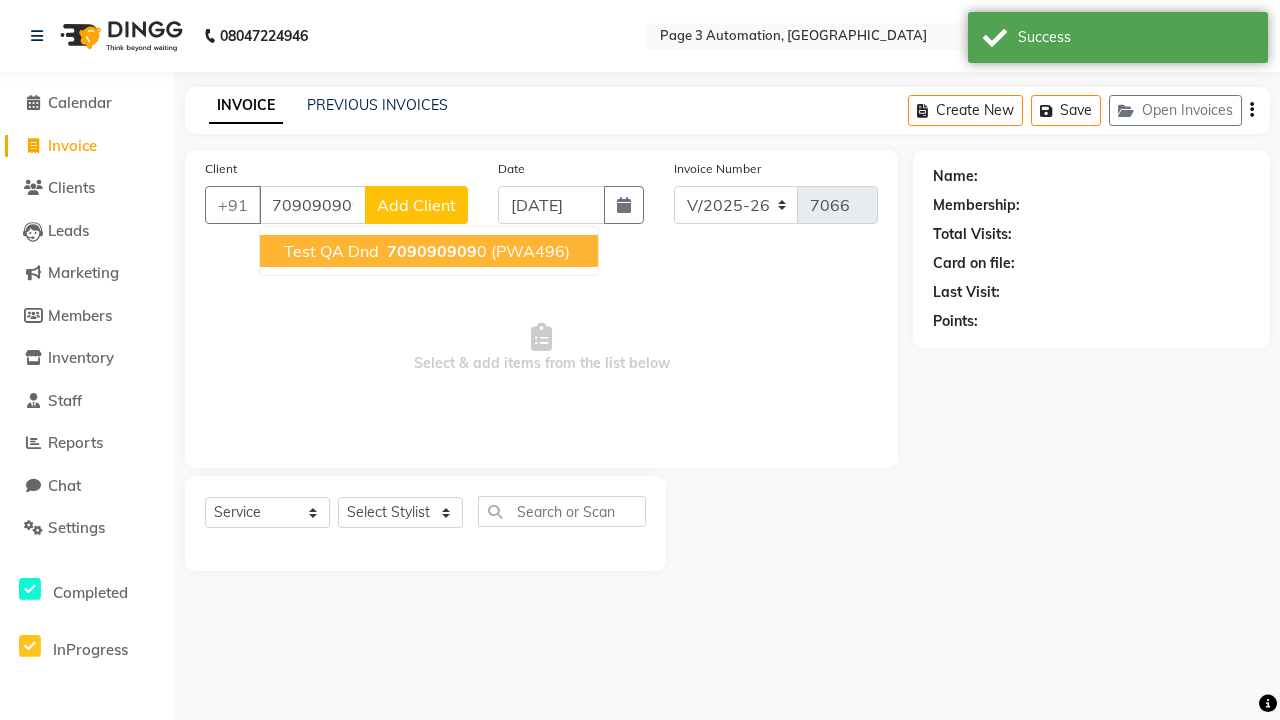 click on "709090909" at bounding box center [432, 251] 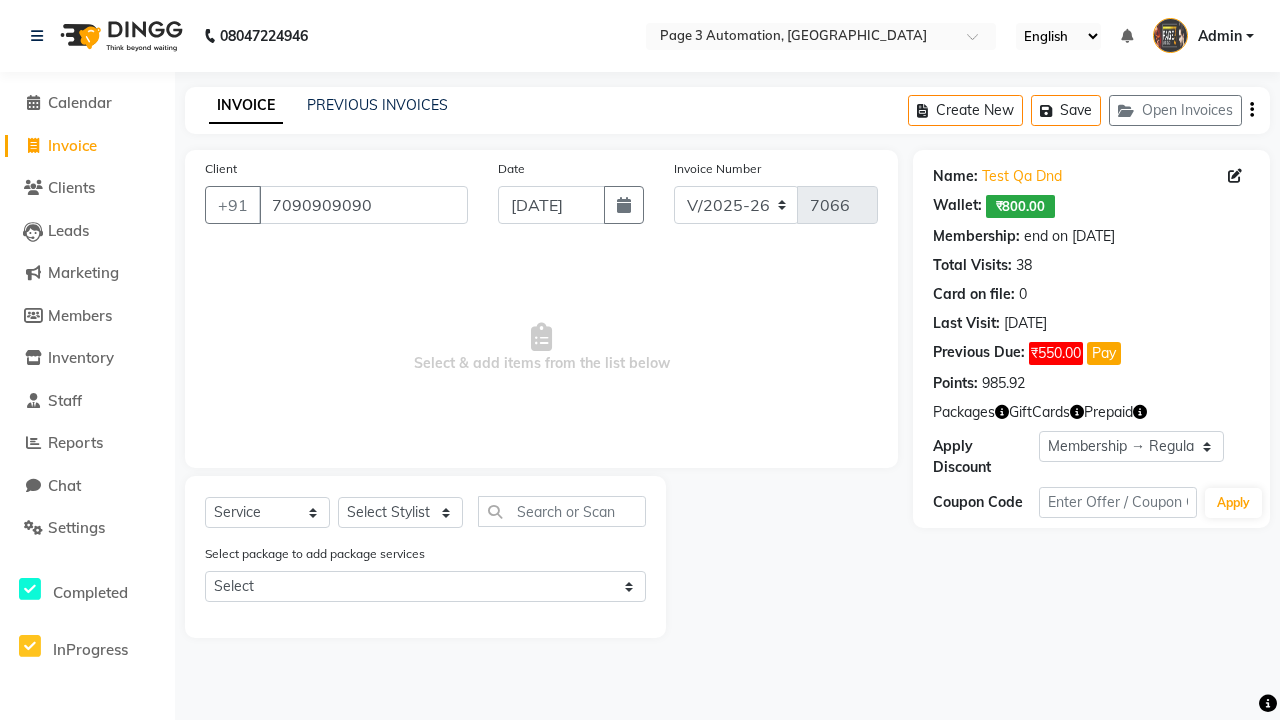 select on "0:" 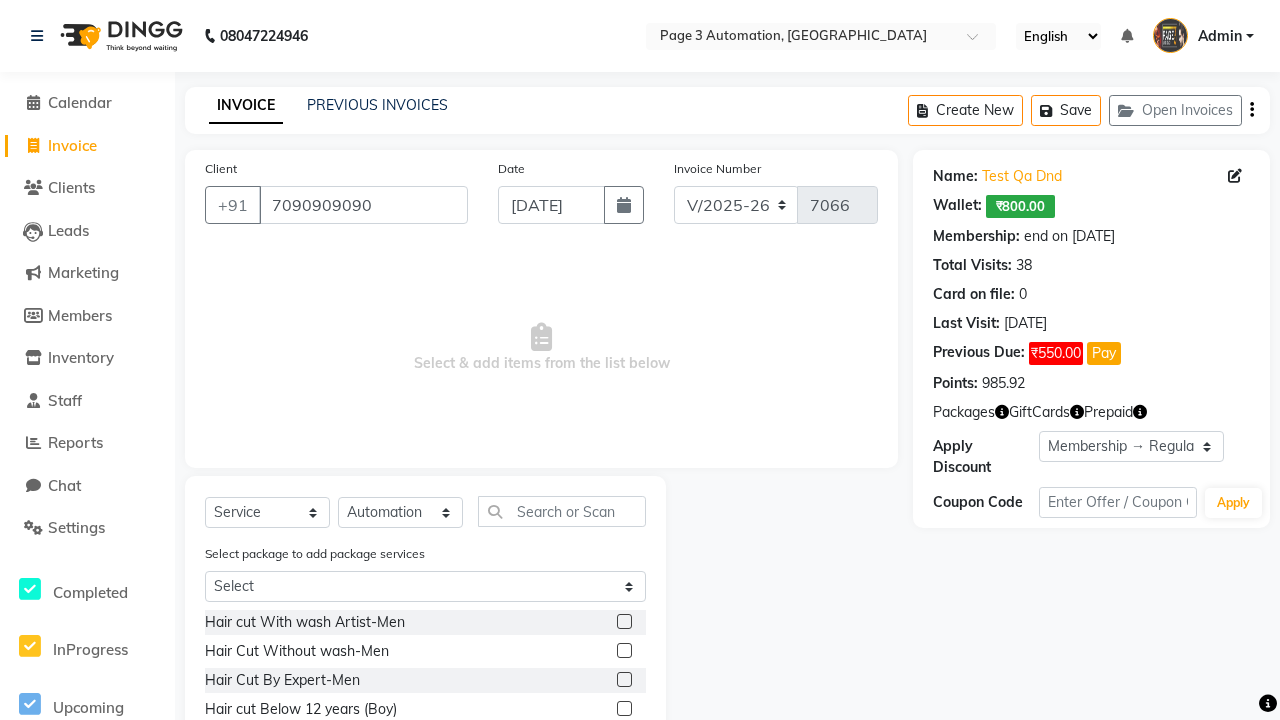 click 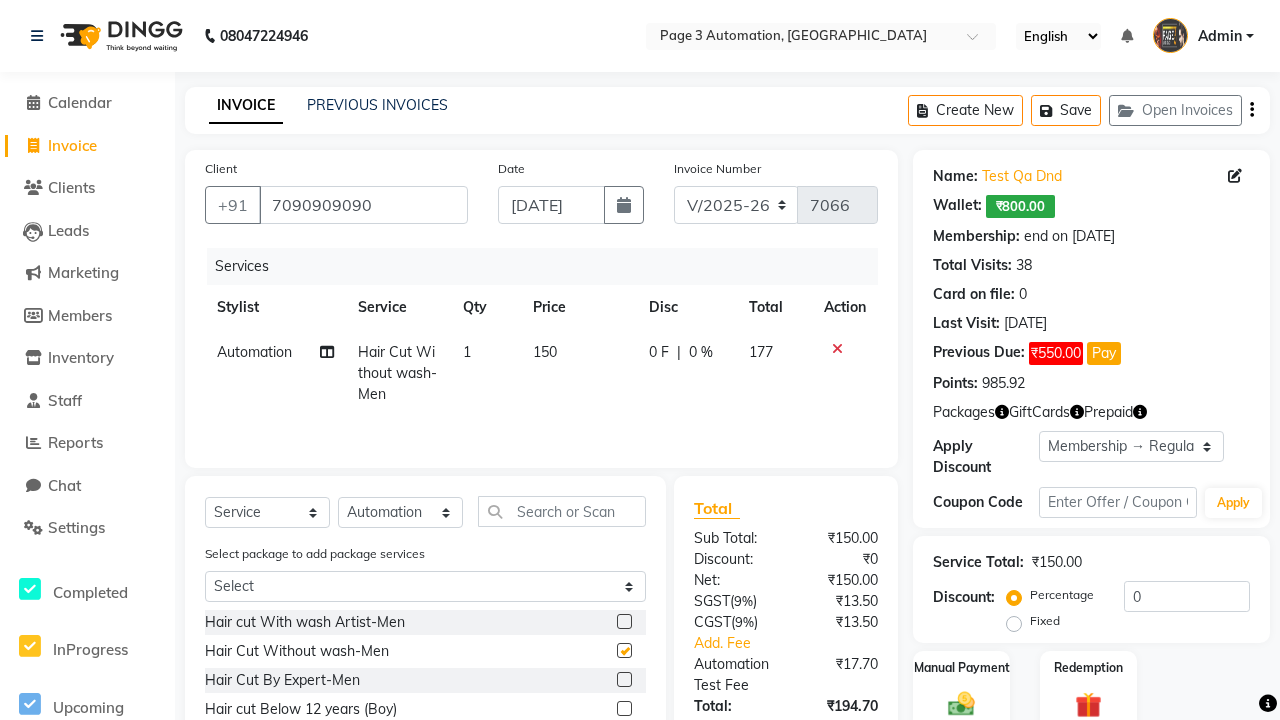 checkbox on "false" 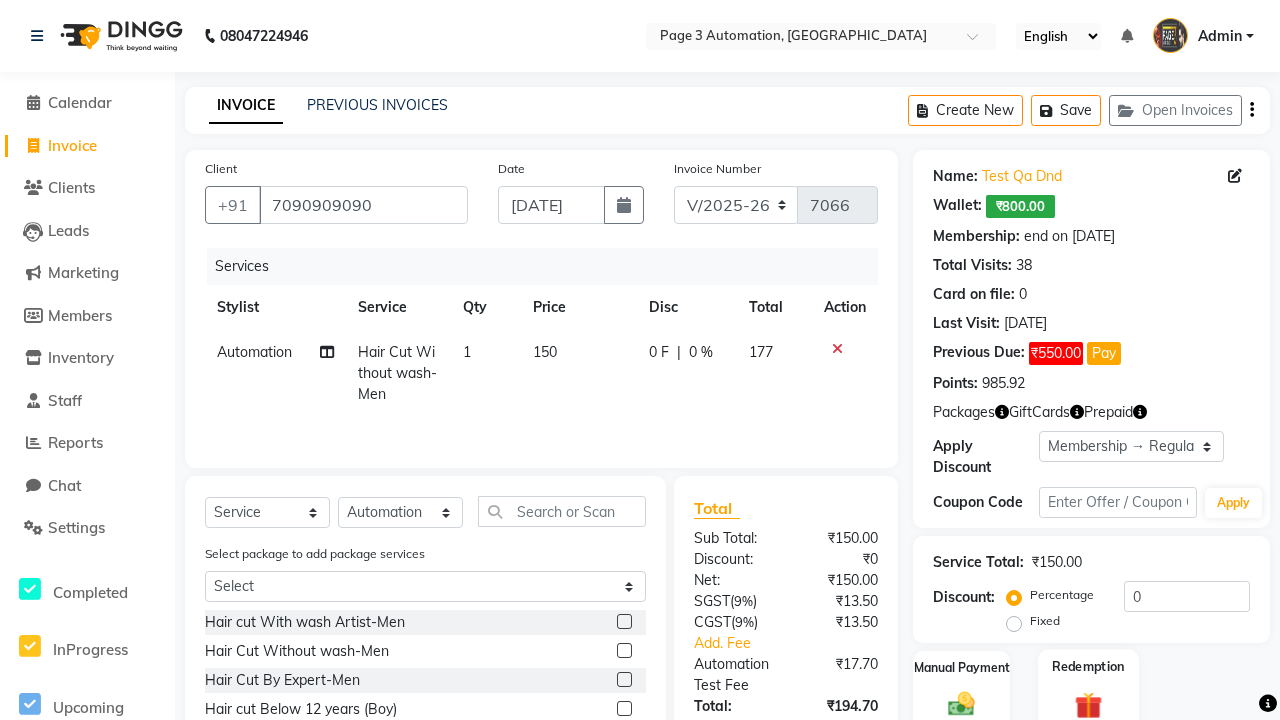 click 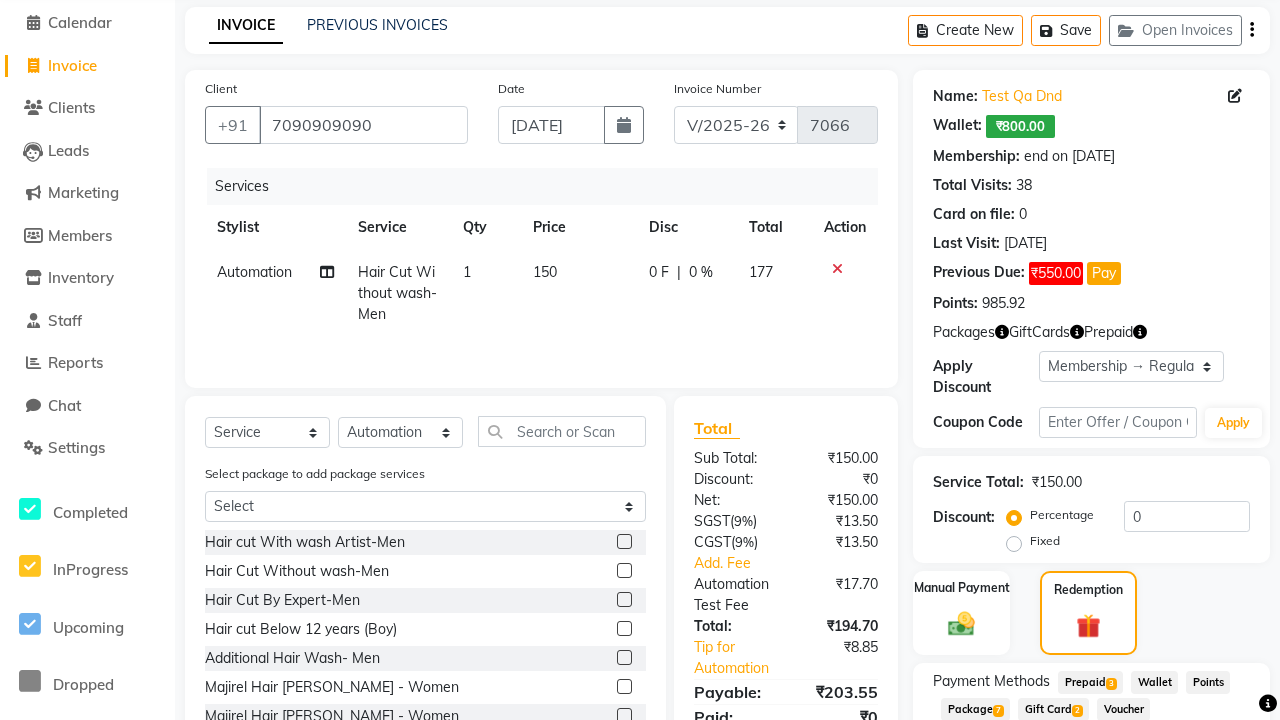 click on "Gift Card  2" 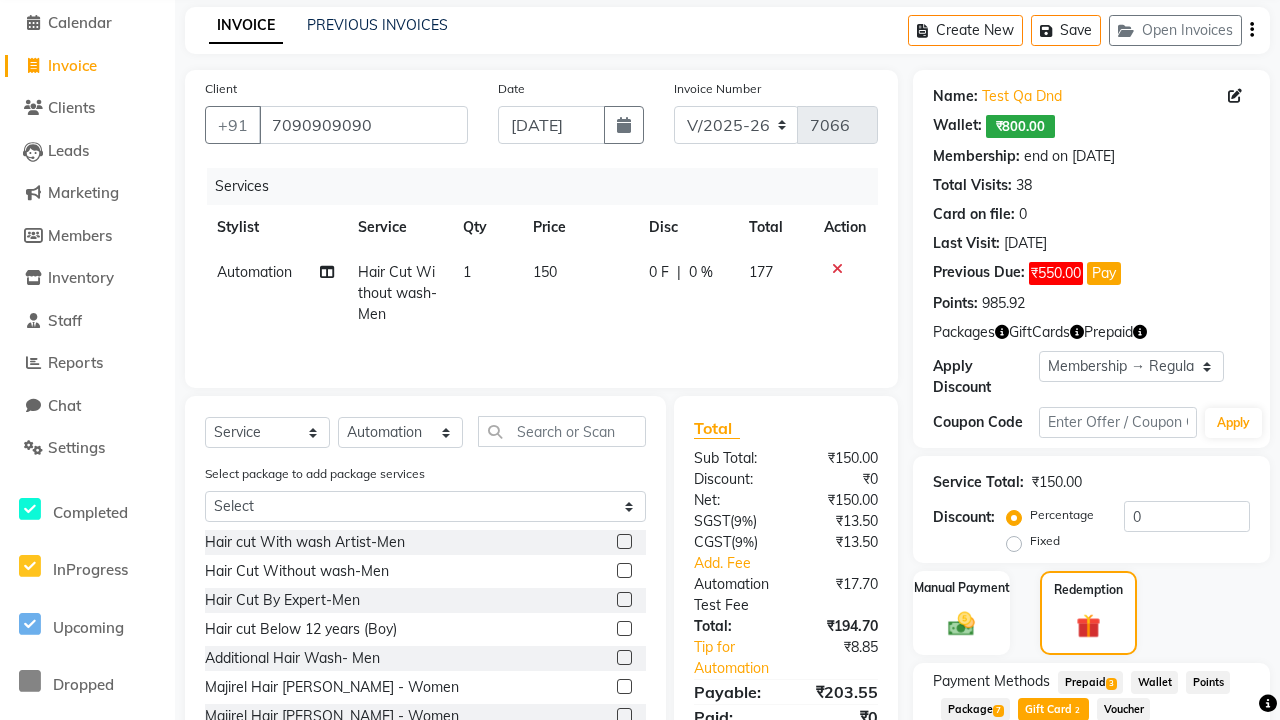 scroll, scrollTop: 187, scrollLeft: 0, axis: vertical 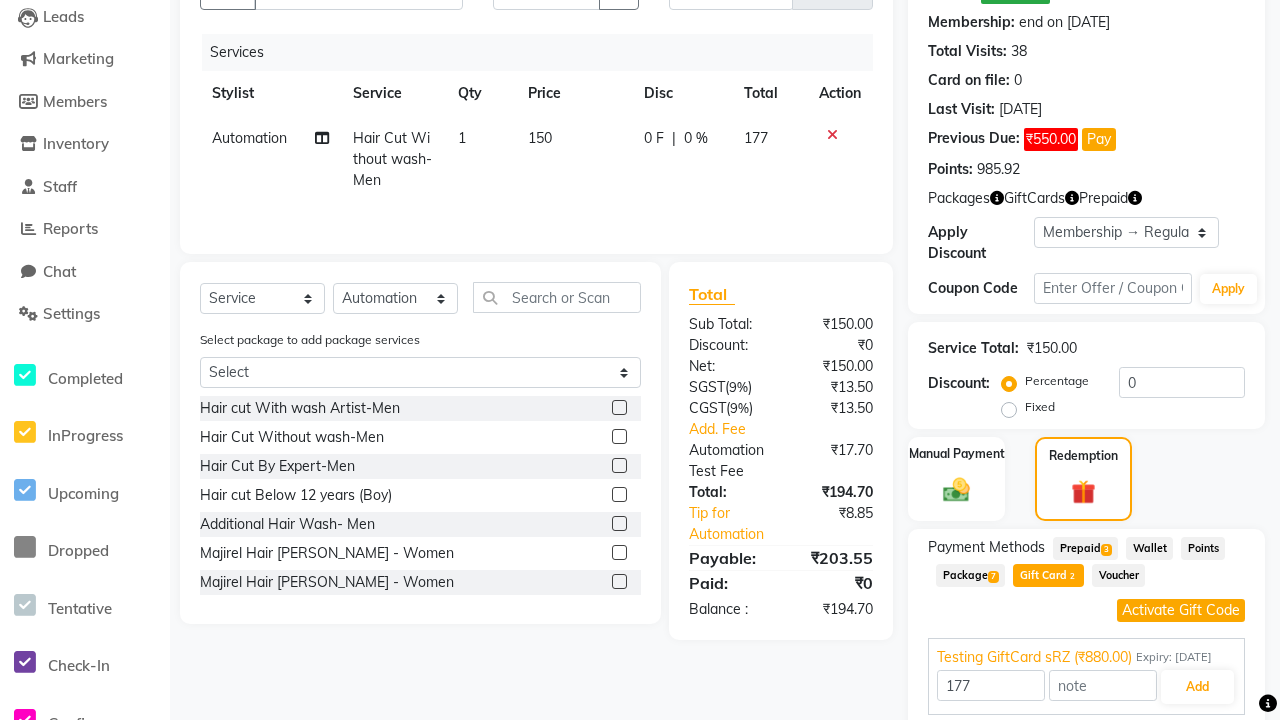 click on "Activate Gift Code" 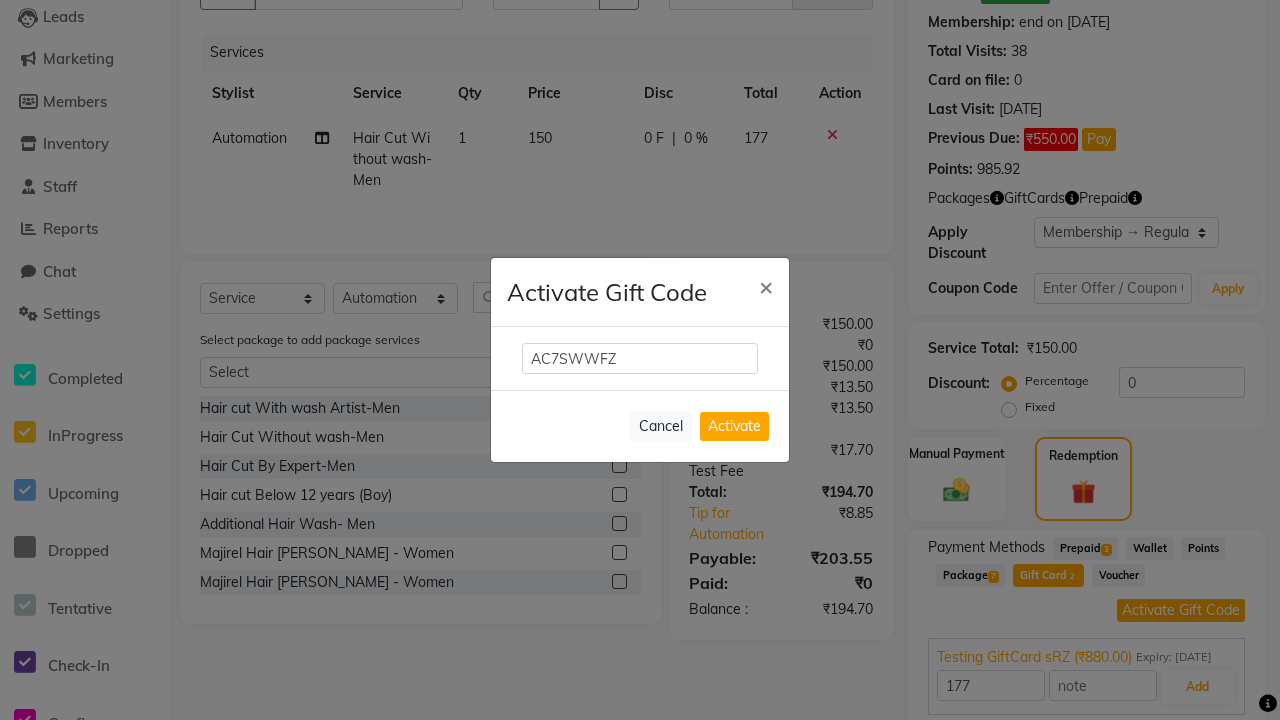 scroll, scrollTop: 377, scrollLeft: 0, axis: vertical 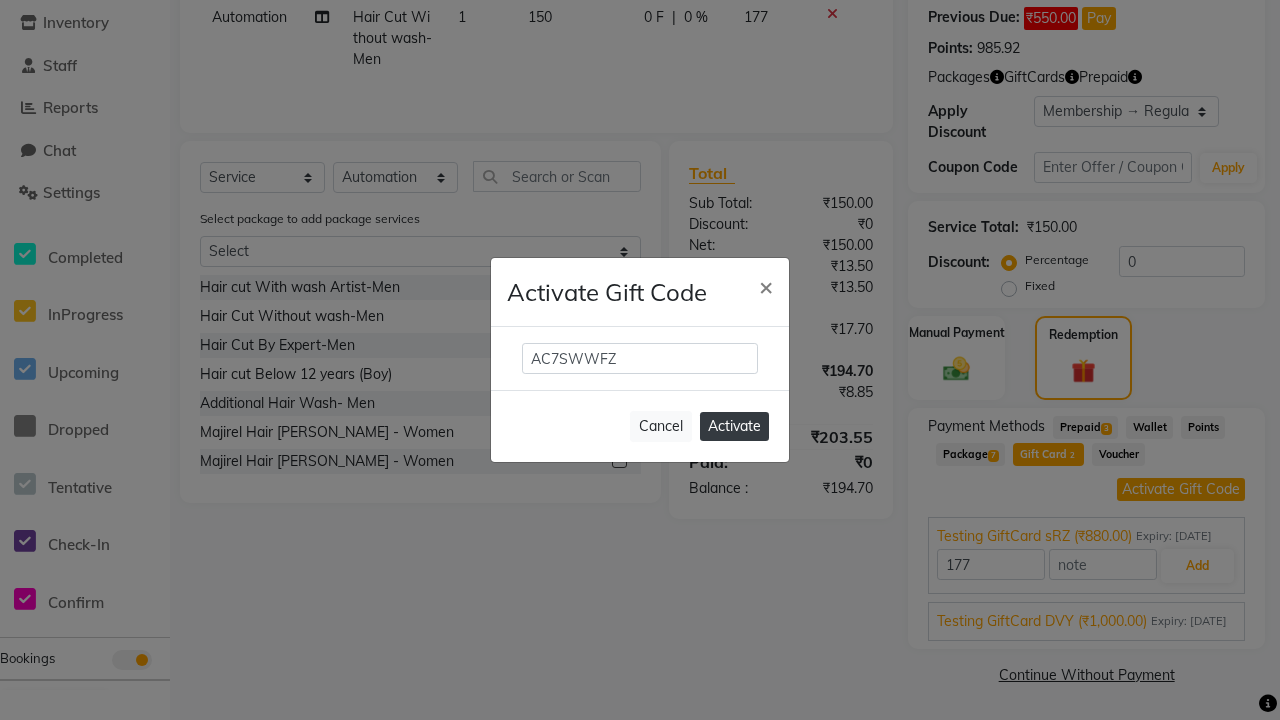type on "AC7SWWFZ" 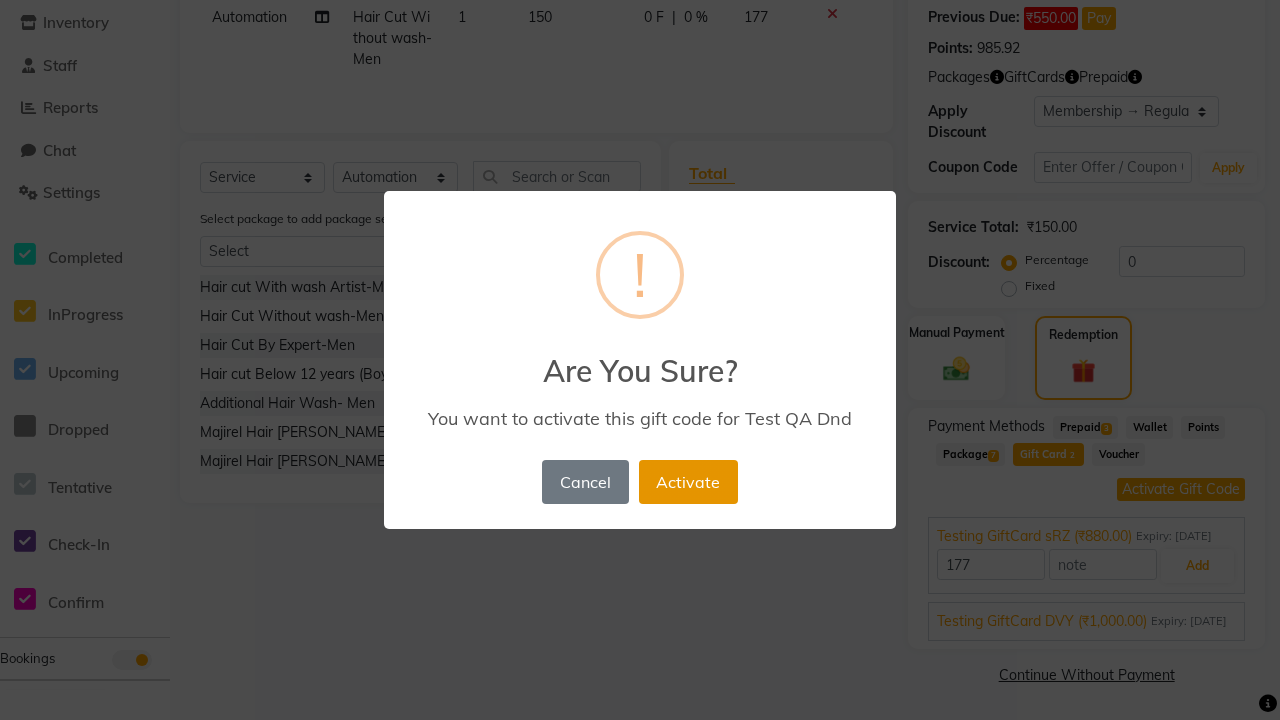 click on "Activate" at bounding box center (688, 482) 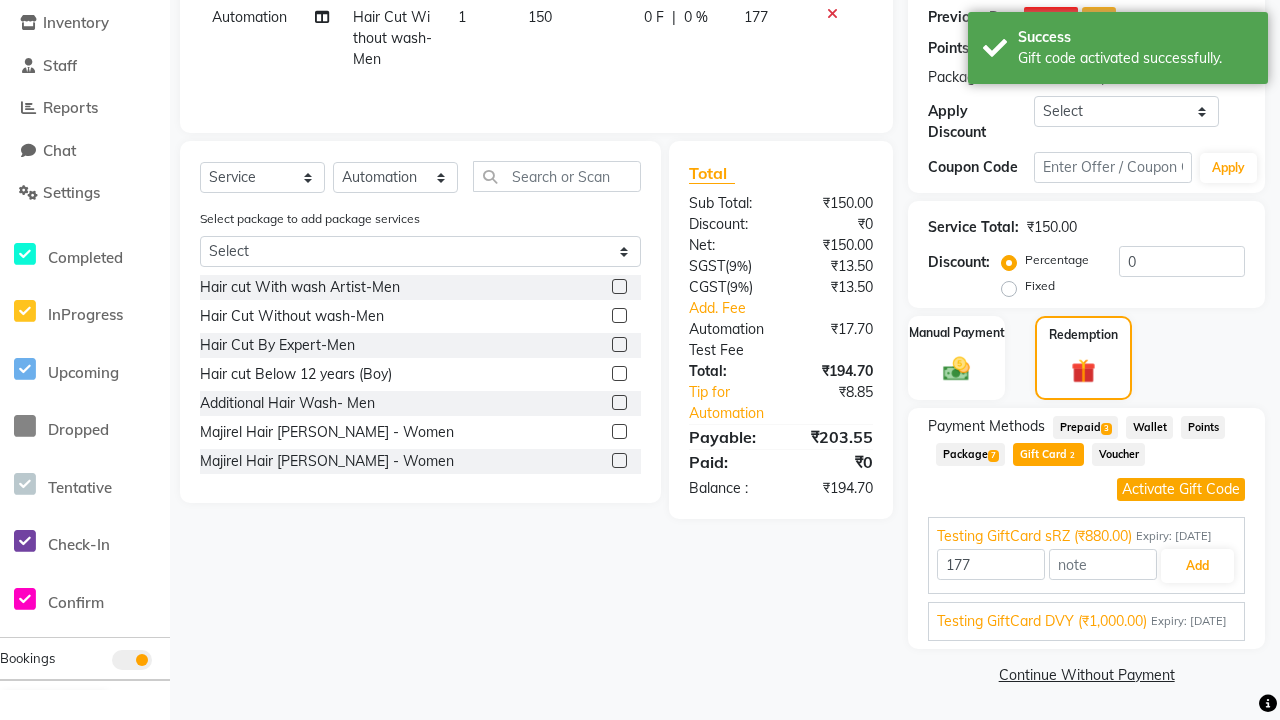 scroll, scrollTop: 346, scrollLeft: 0, axis: vertical 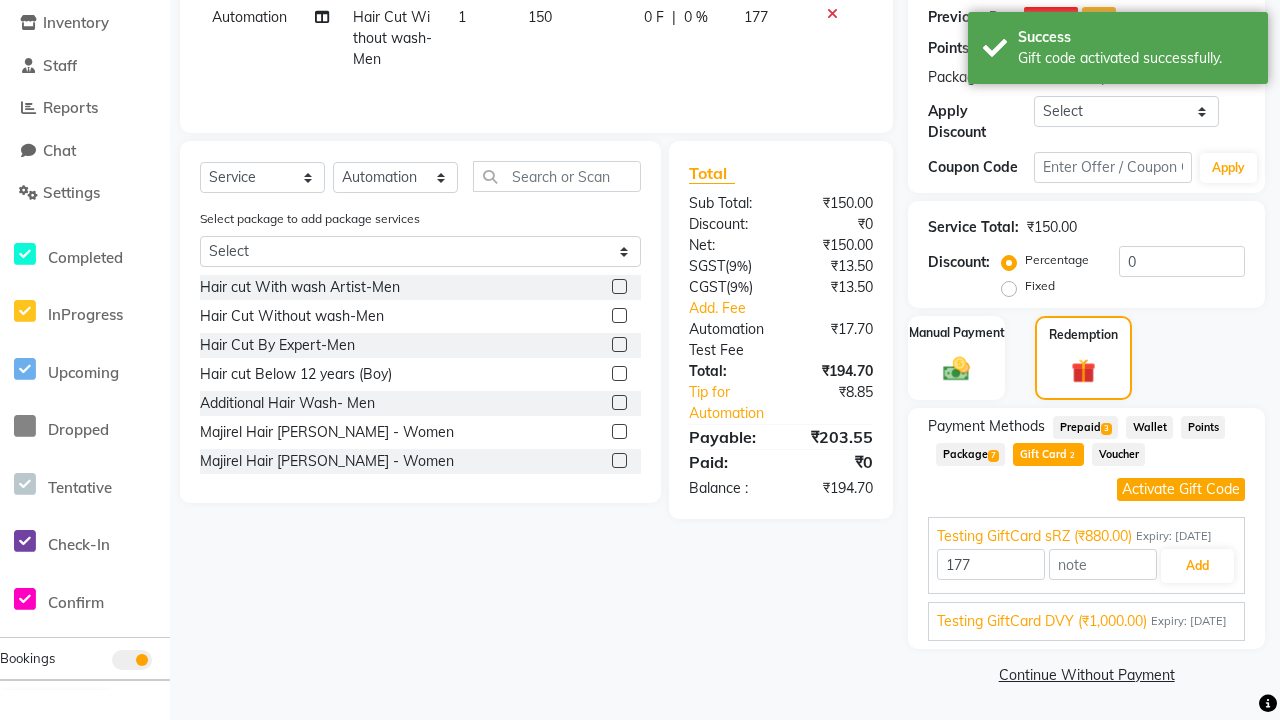 select on "2: Object" 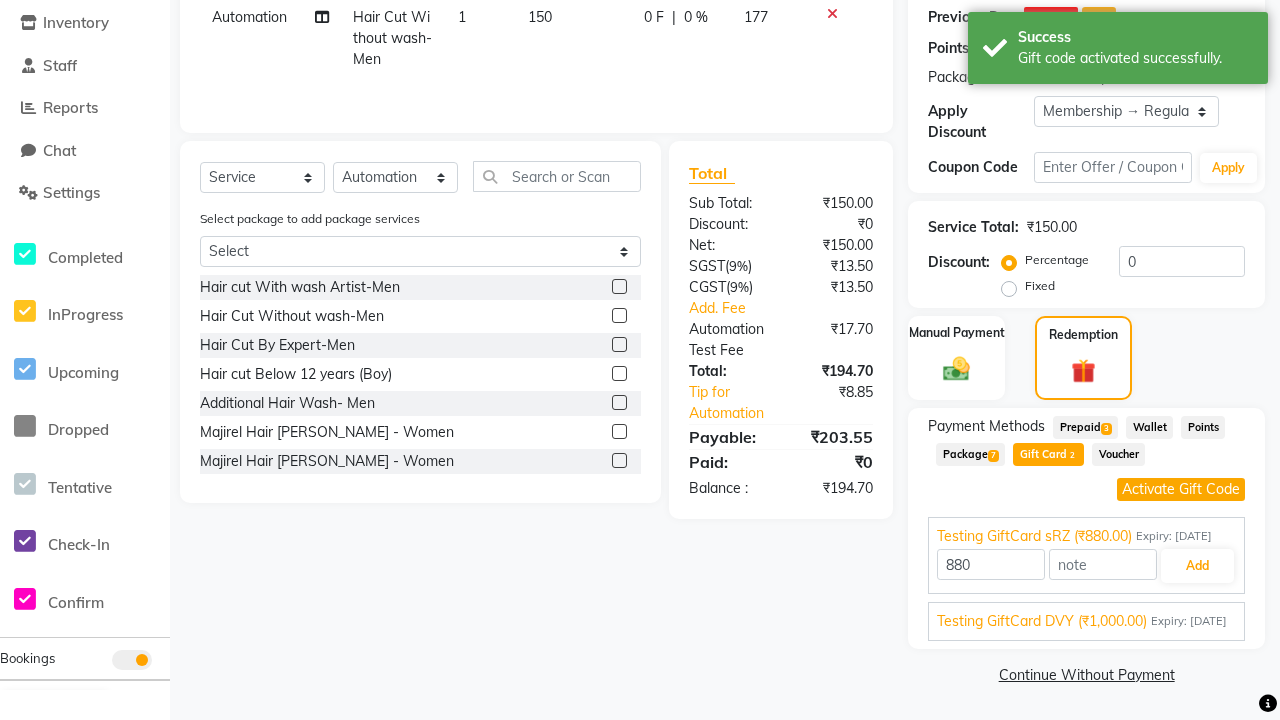 type on "20" 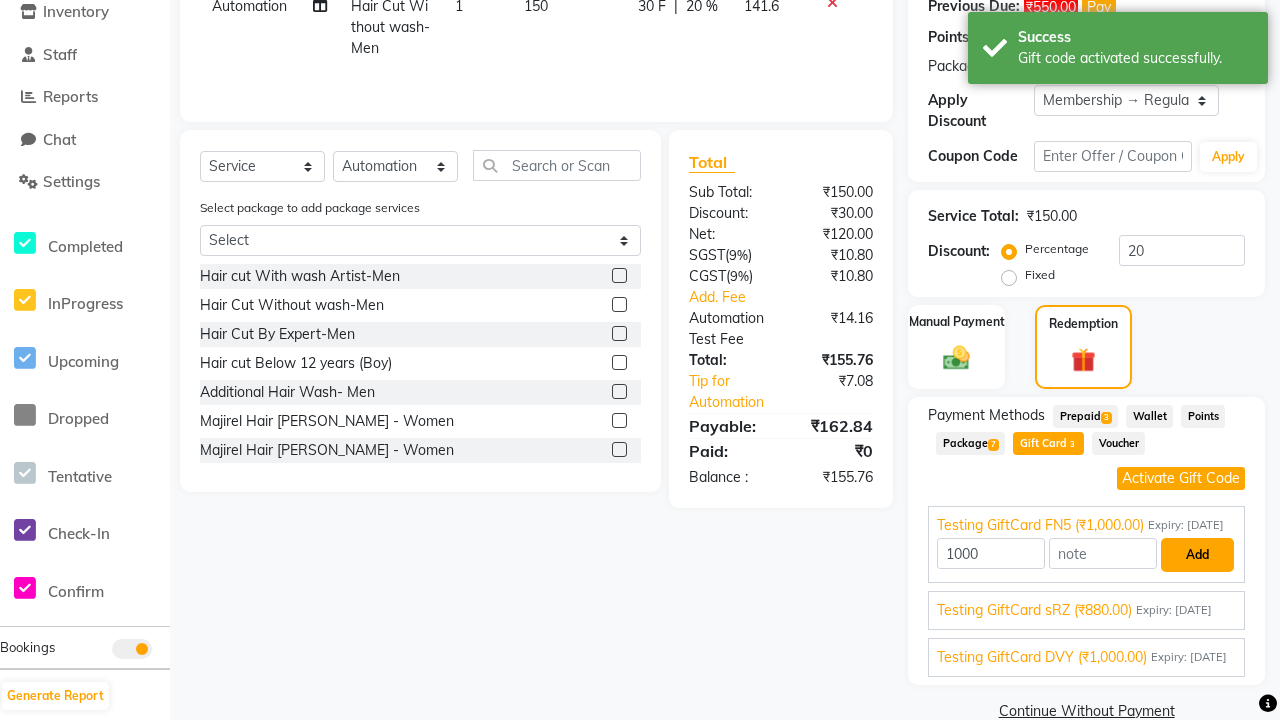 click on "Add" at bounding box center (1197, 555) 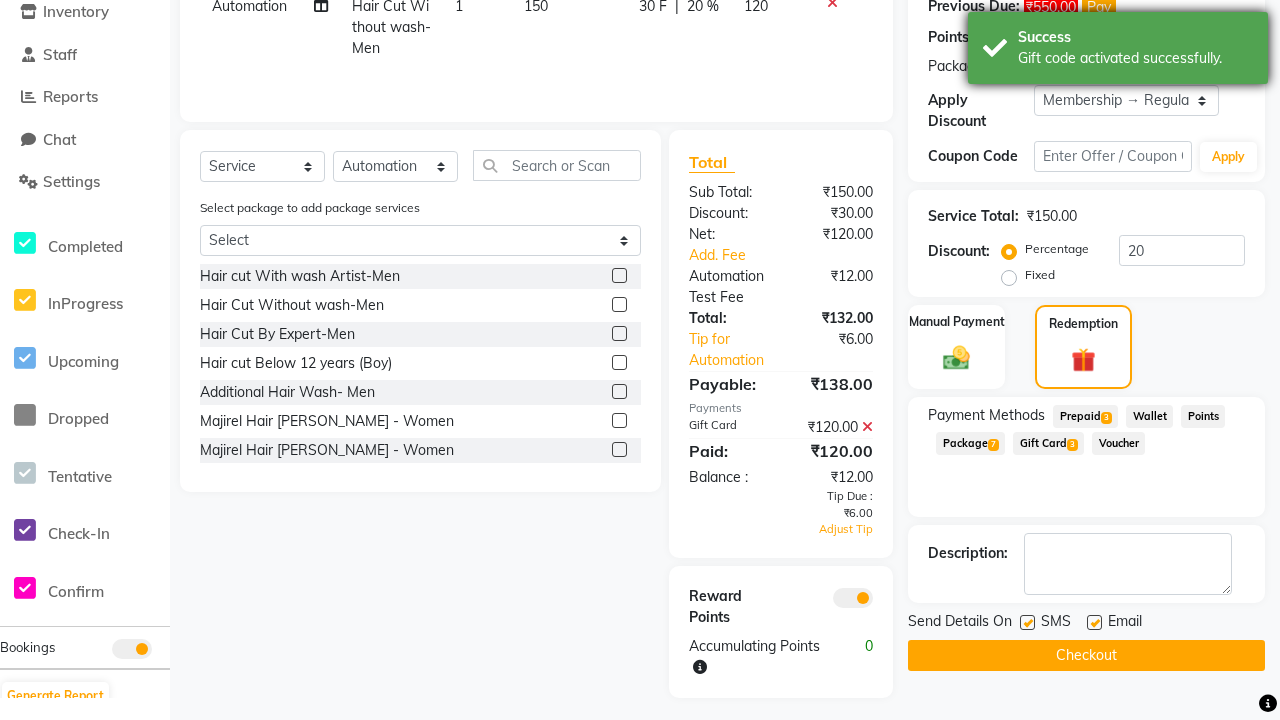 click on "Gift code activated successfully." at bounding box center [1135, 58] 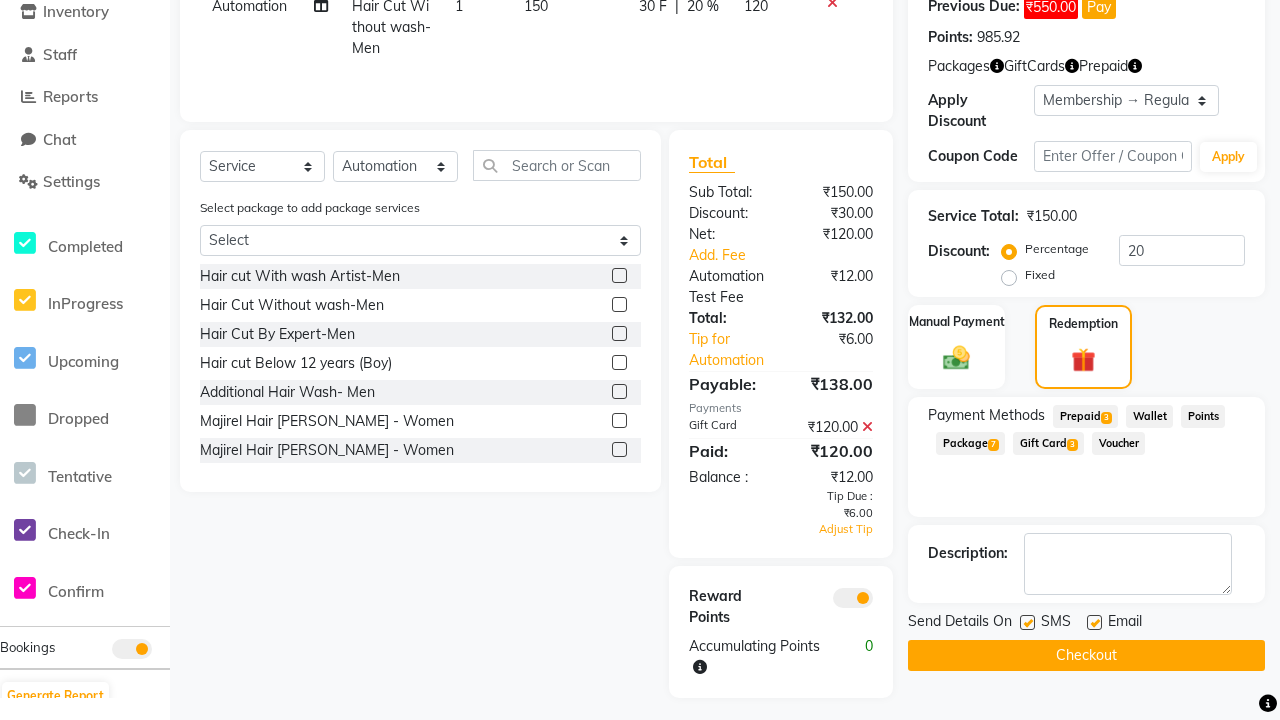 select on "0:" 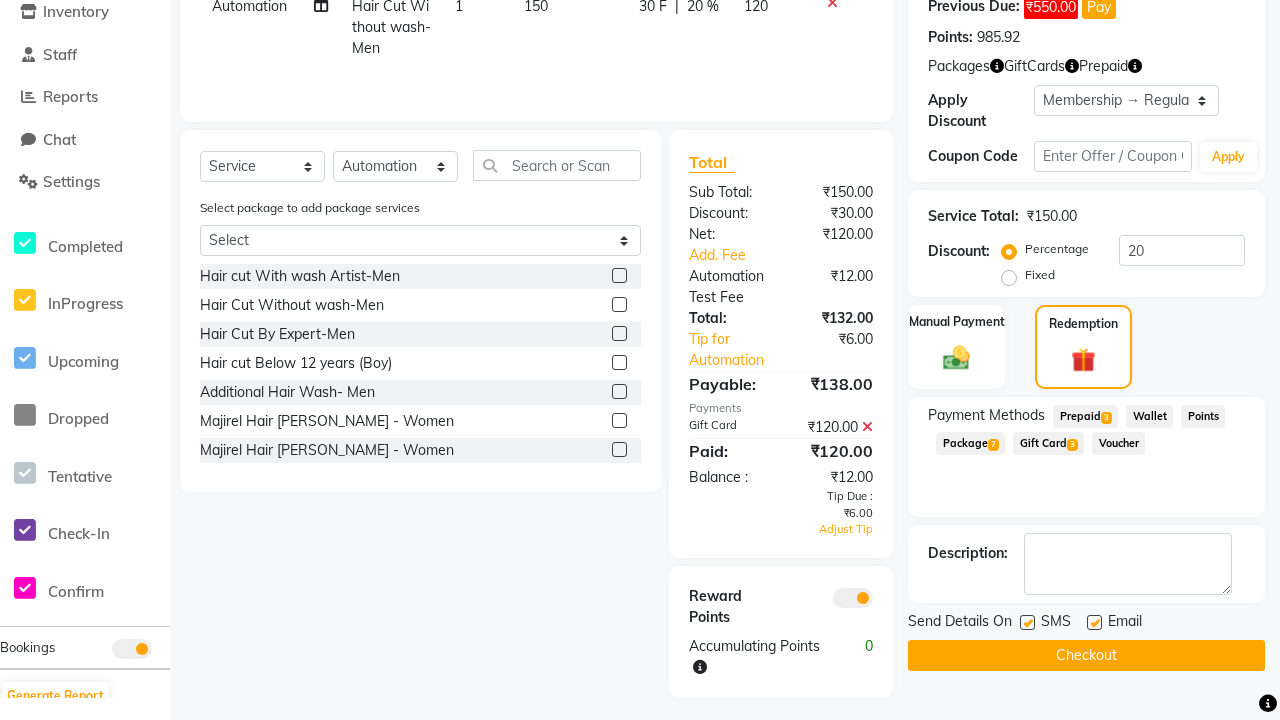 type on "0" 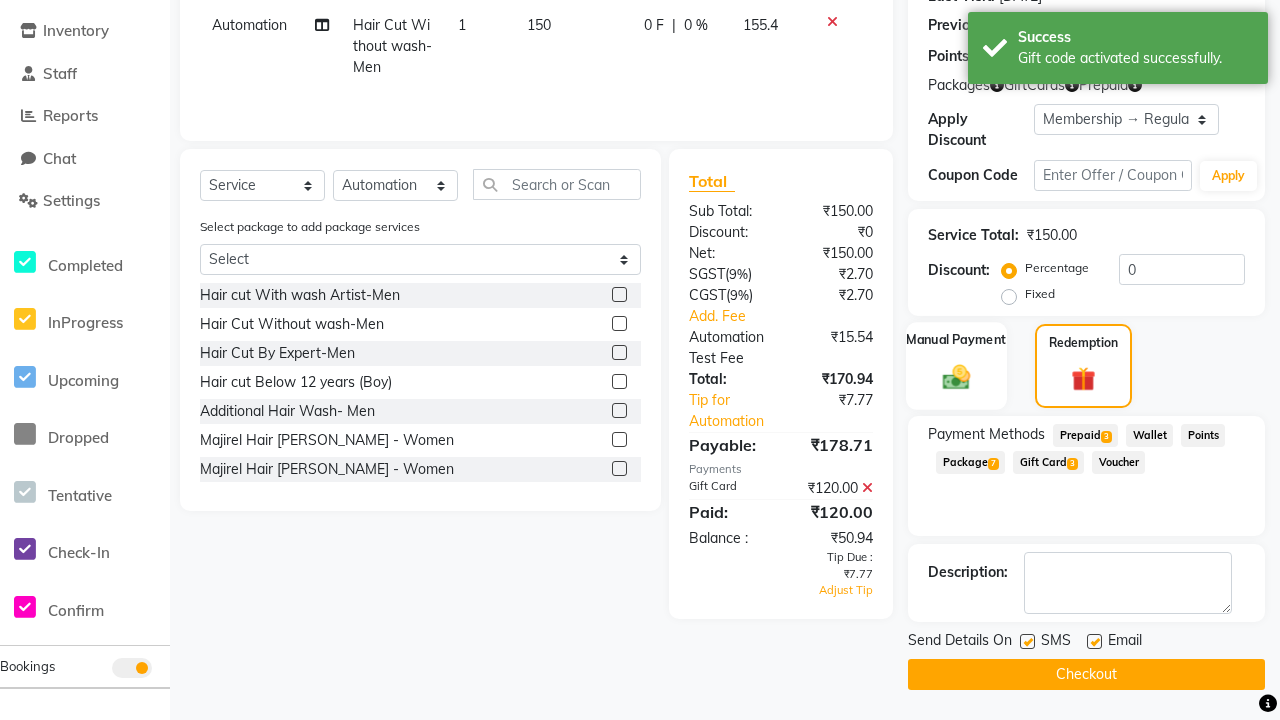 click 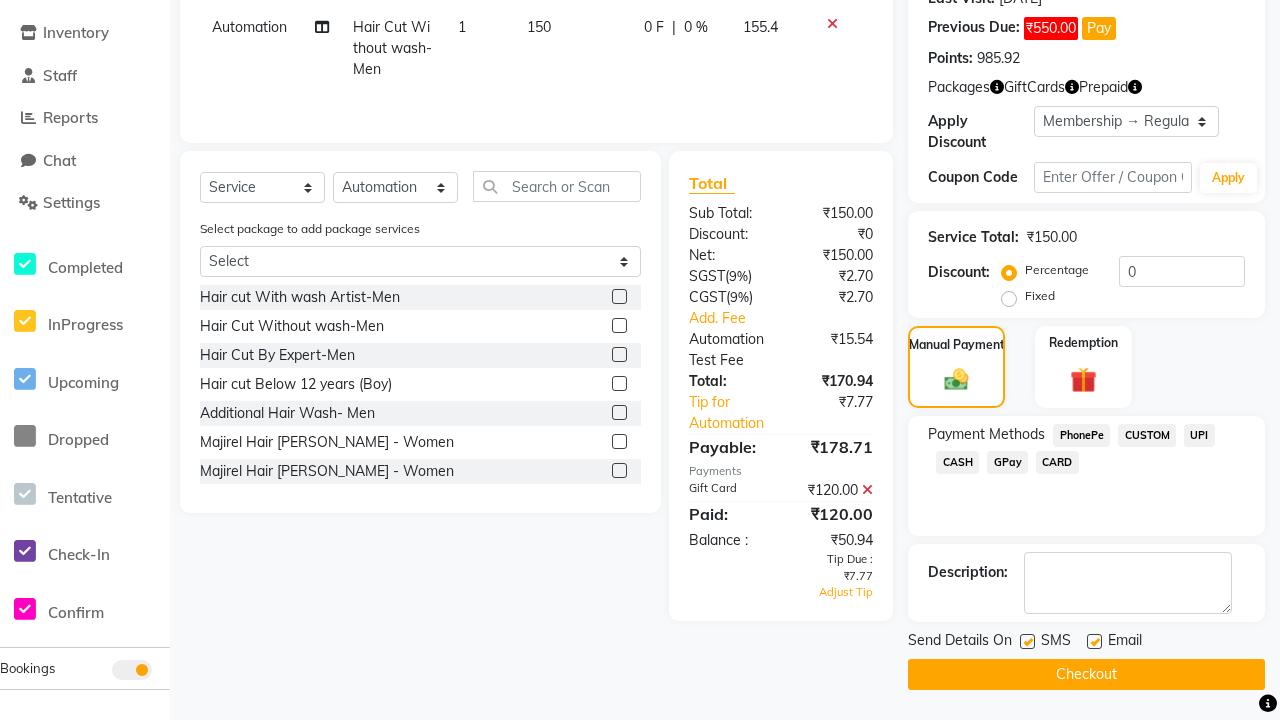 click on "PhonePe" 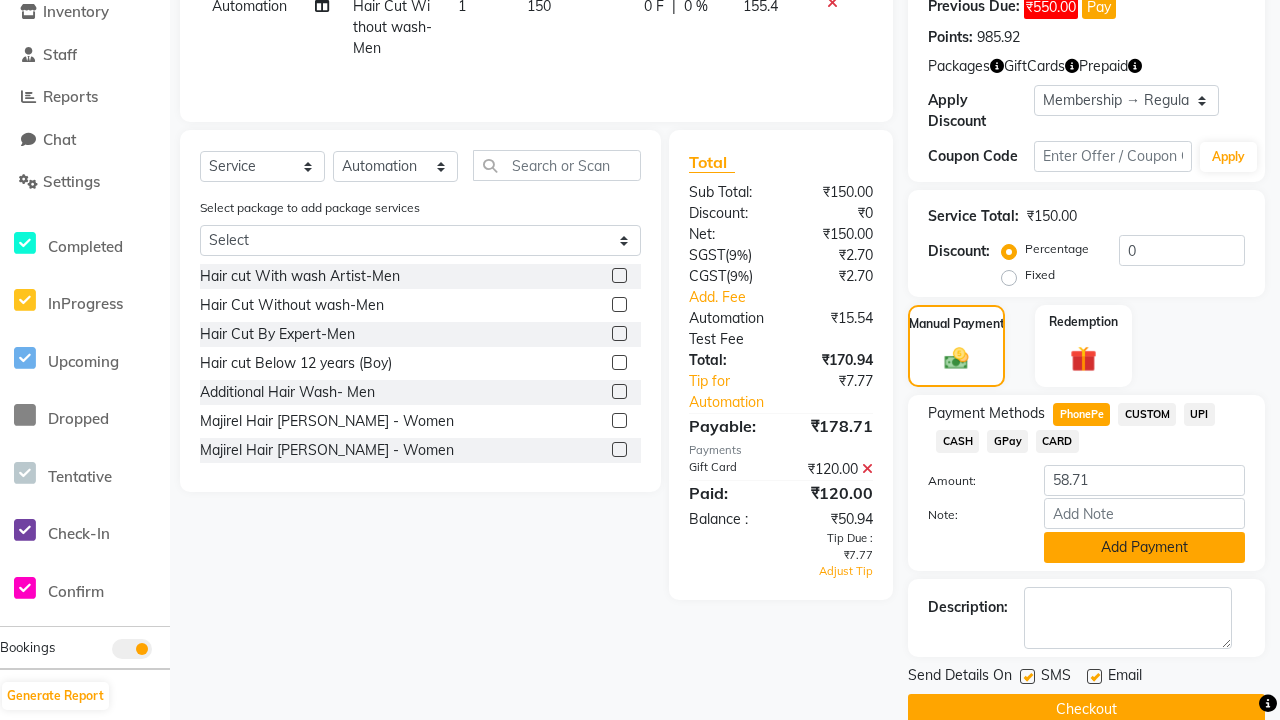 click on "Add Payment" 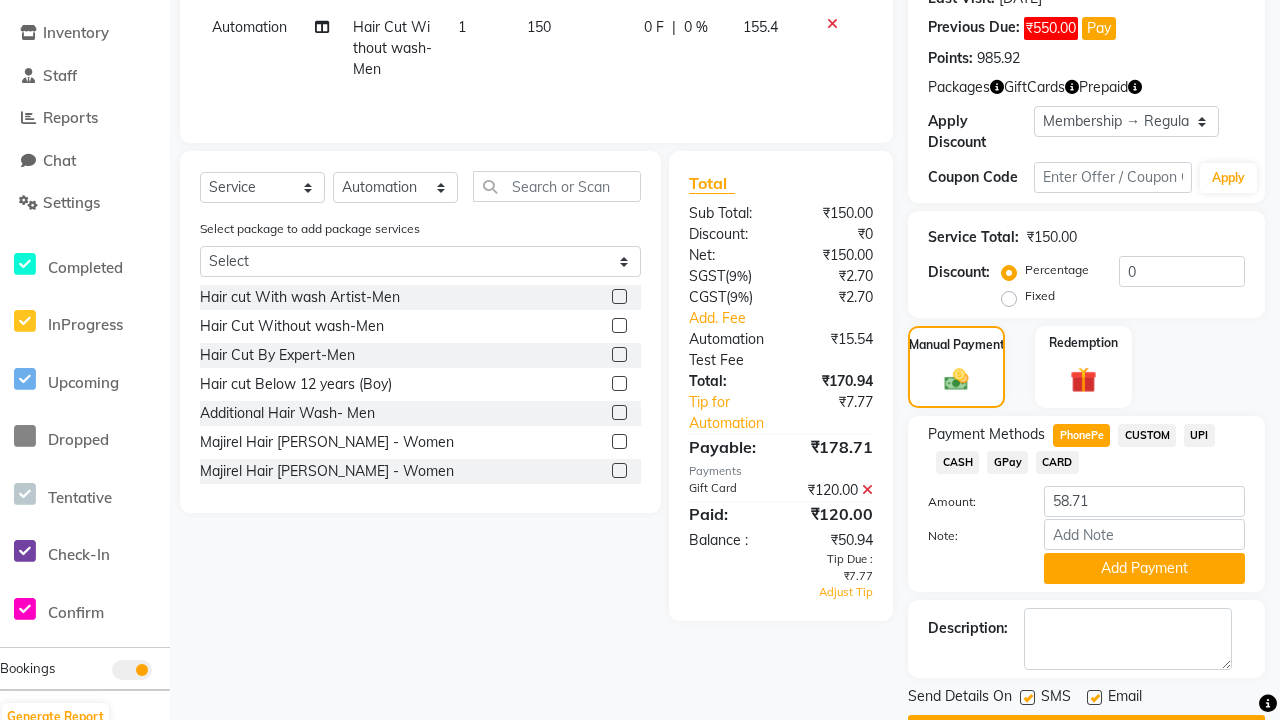 click 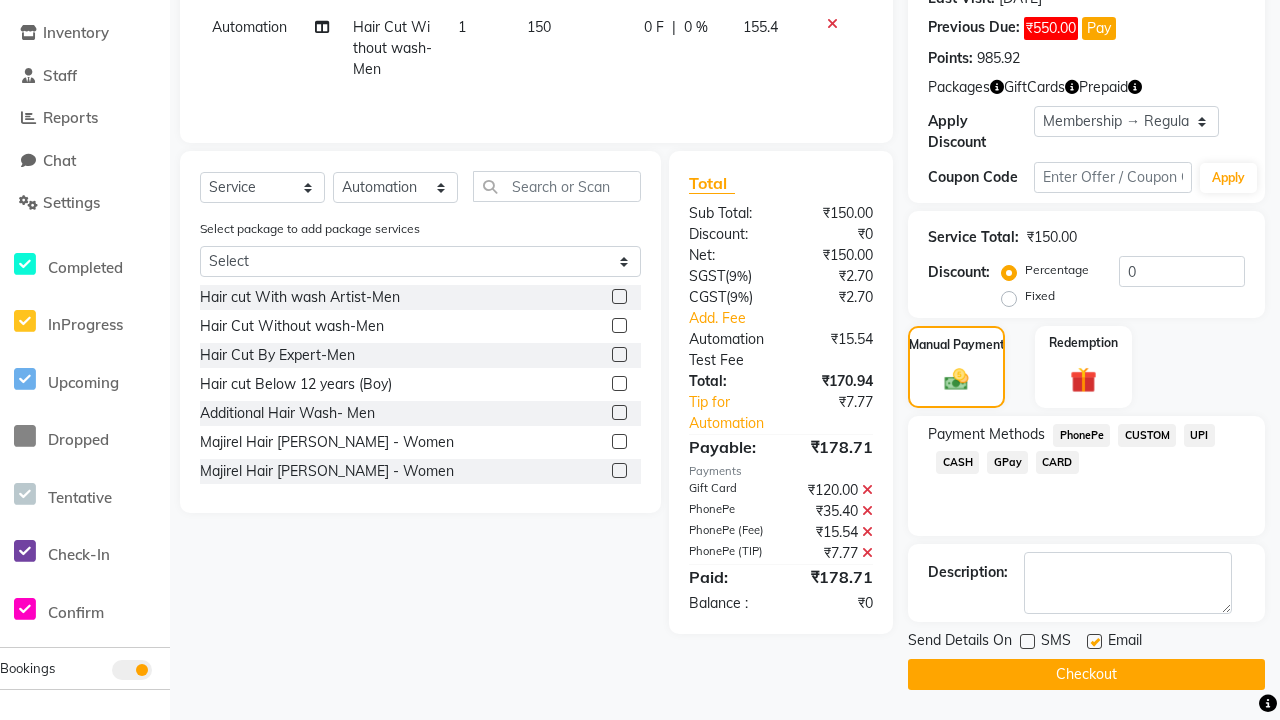 click 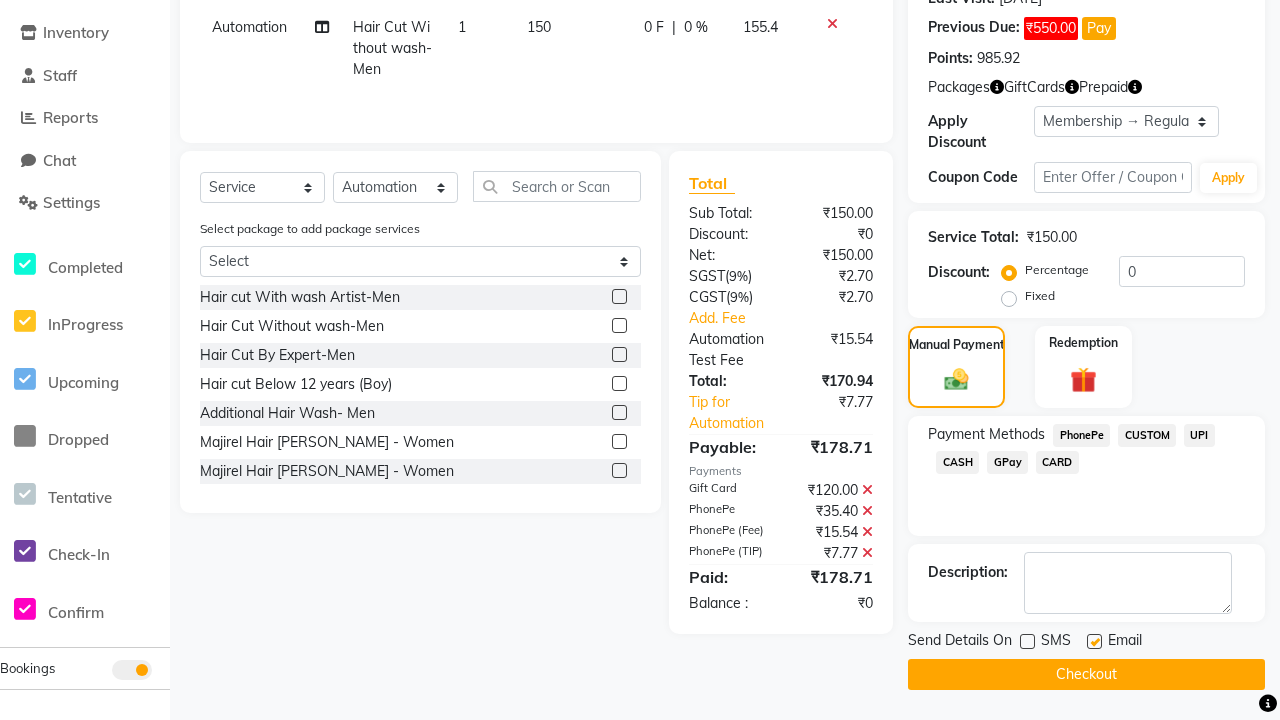click at bounding box center (1093, 642) 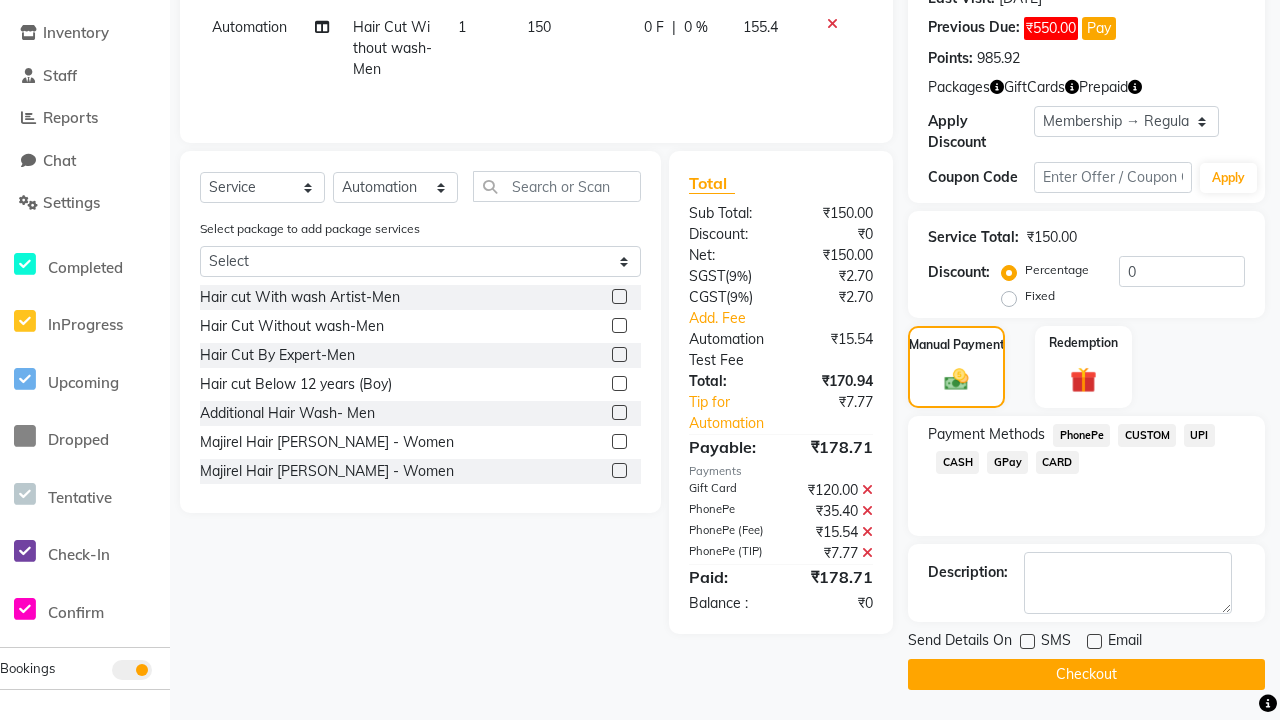 click on "Checkout" 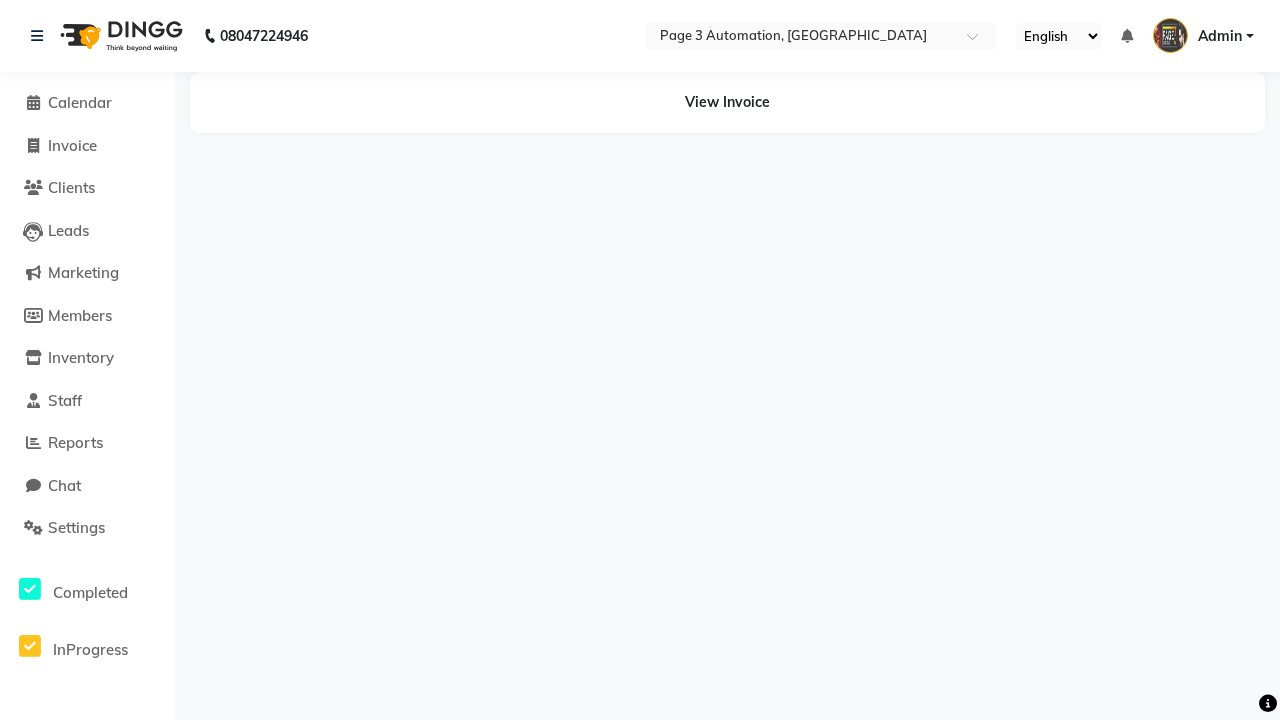 scroll, scrollTop: 0, scrollLeft: 0, axis: both 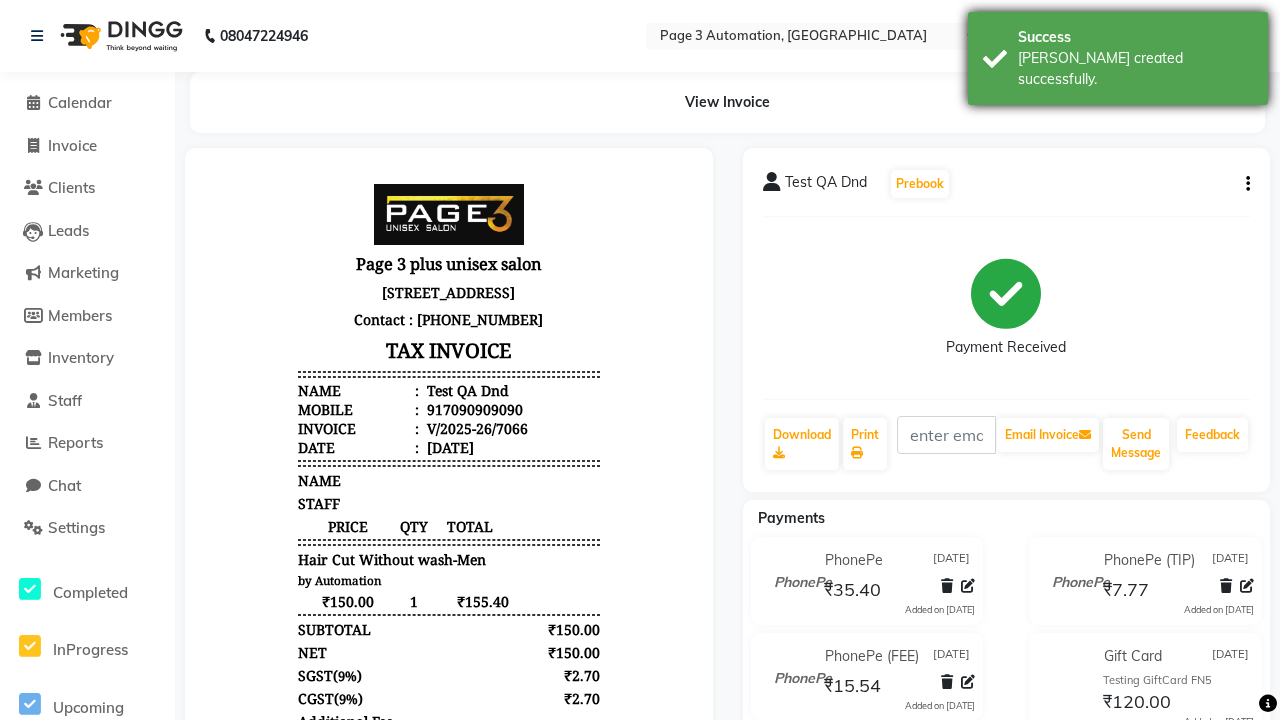 click on "[PERSON_NAME] created successfully." at bounding box center [1135, 69] 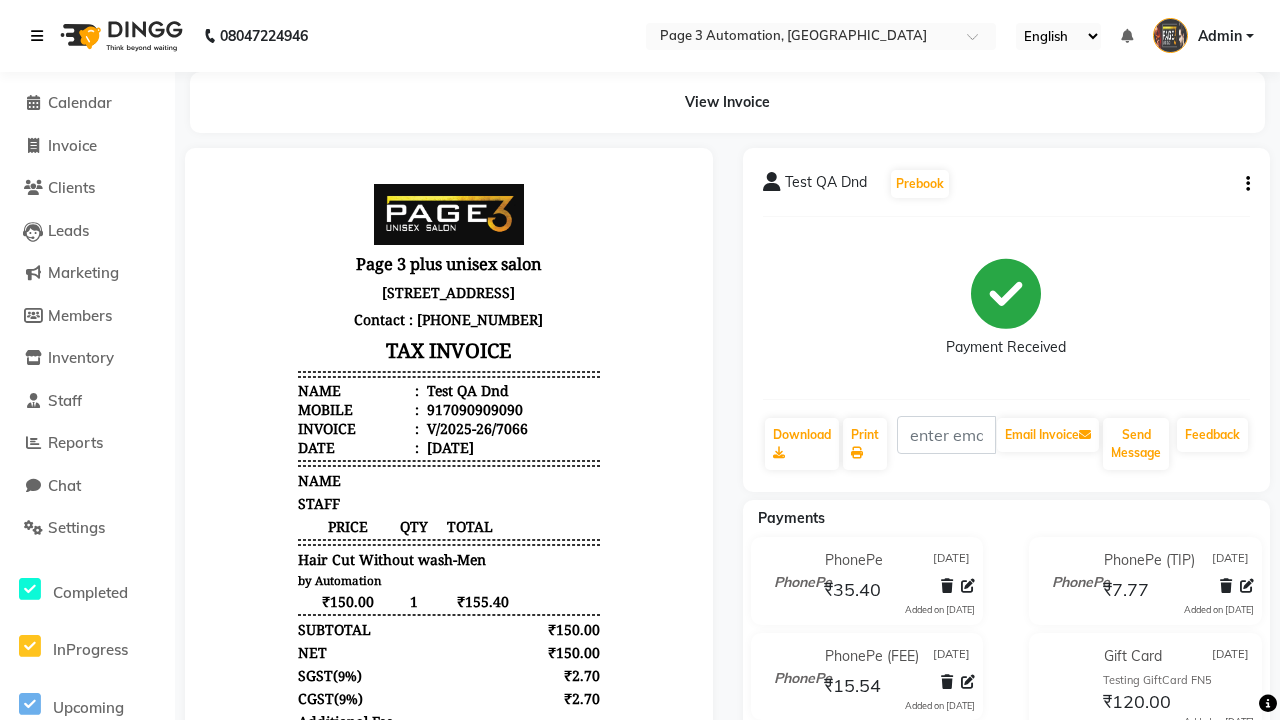 click at bounding box center [37, 36] 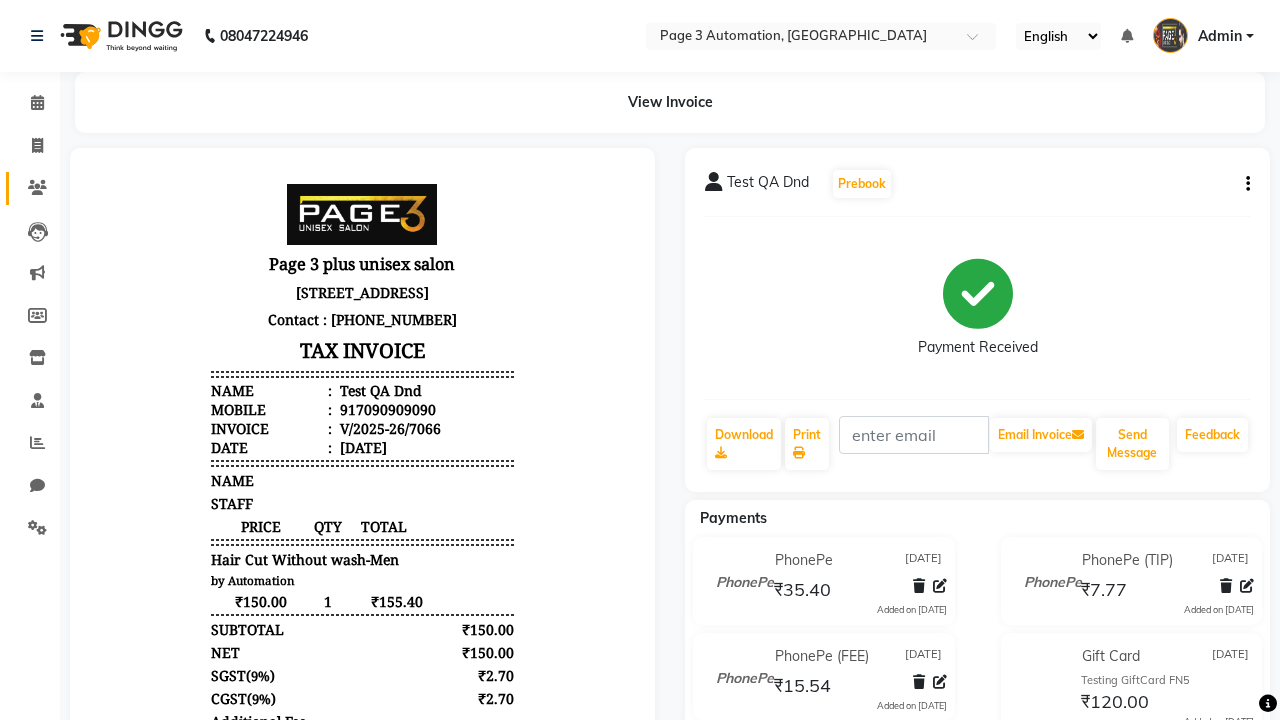 click 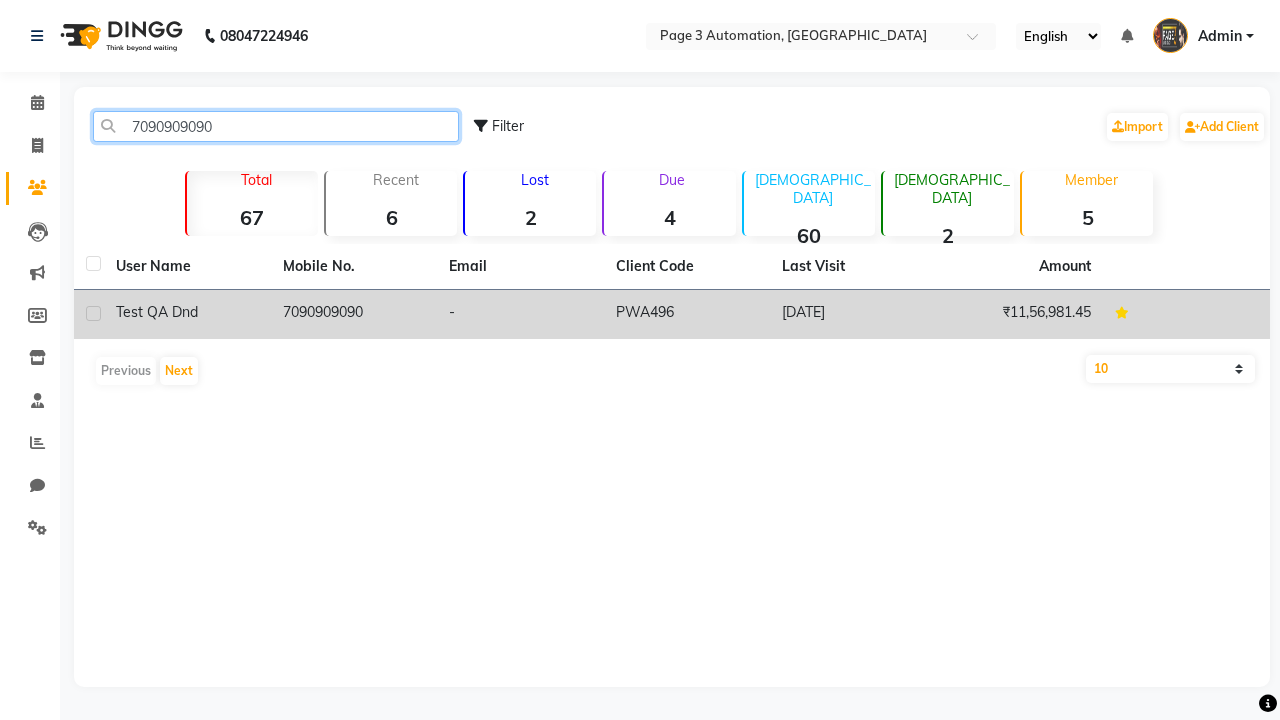 type on "7090909090" 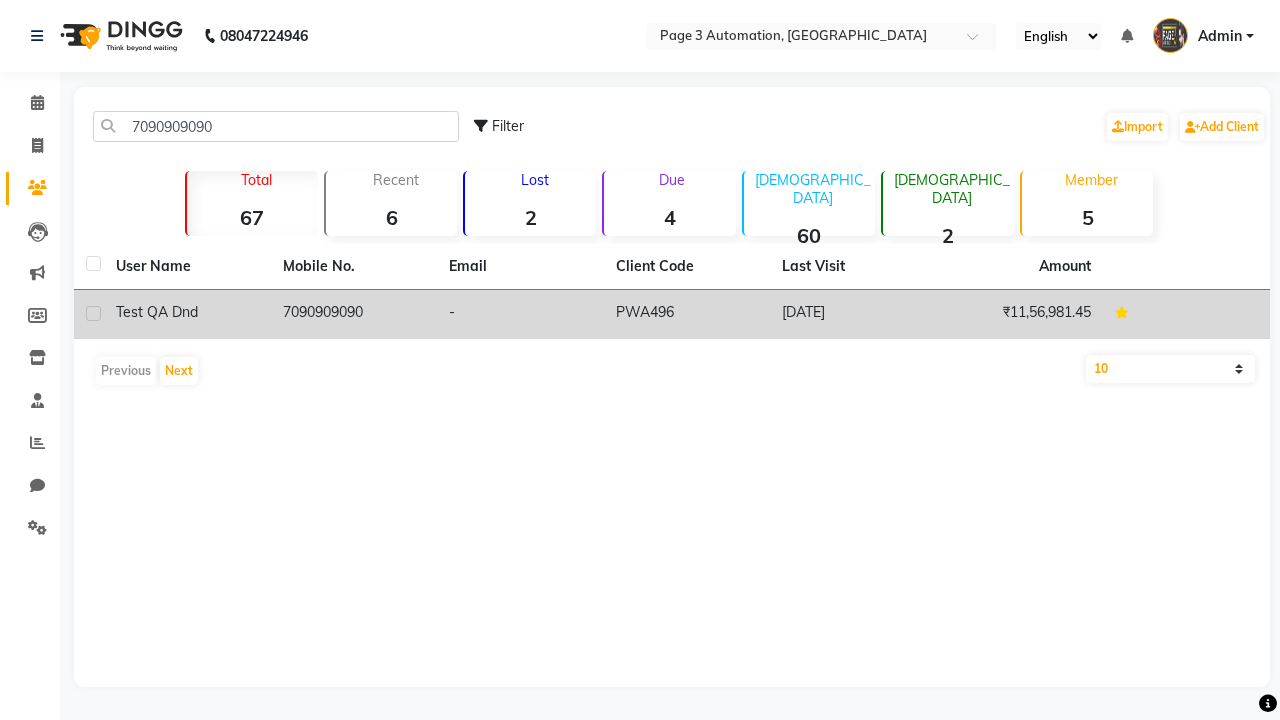 click on "7090909090" 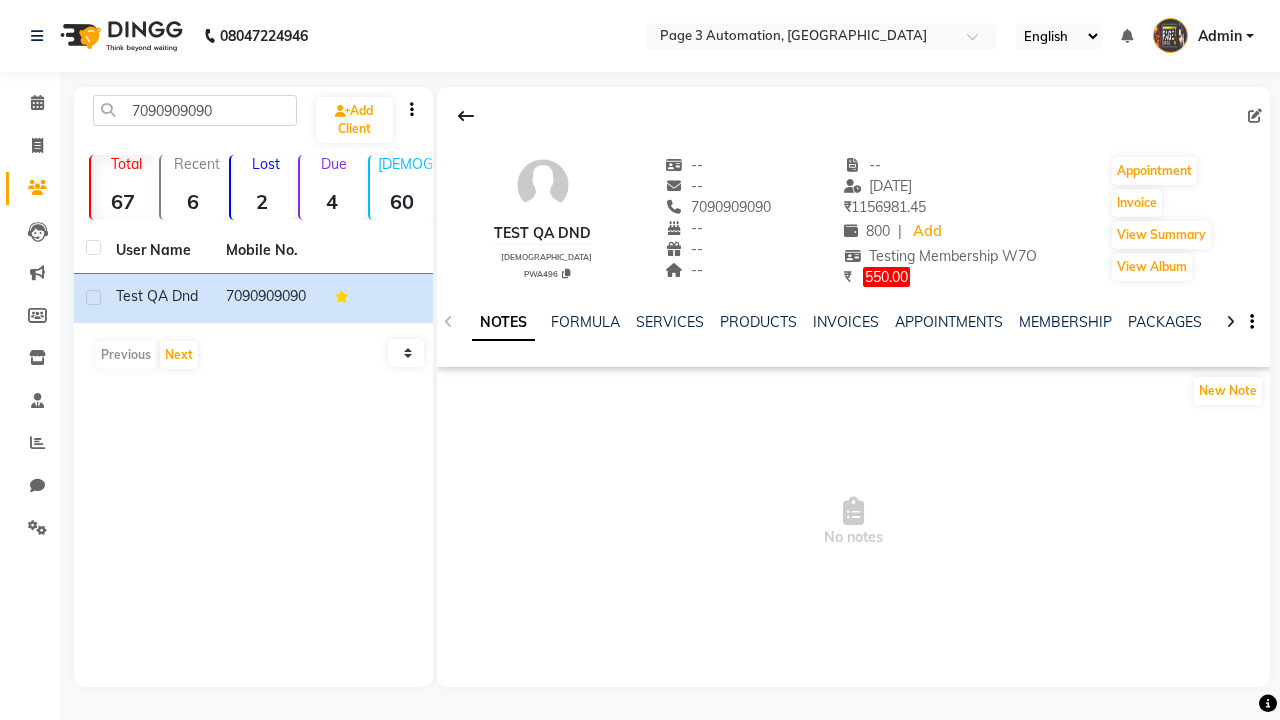 click on "GIFTCARDS" 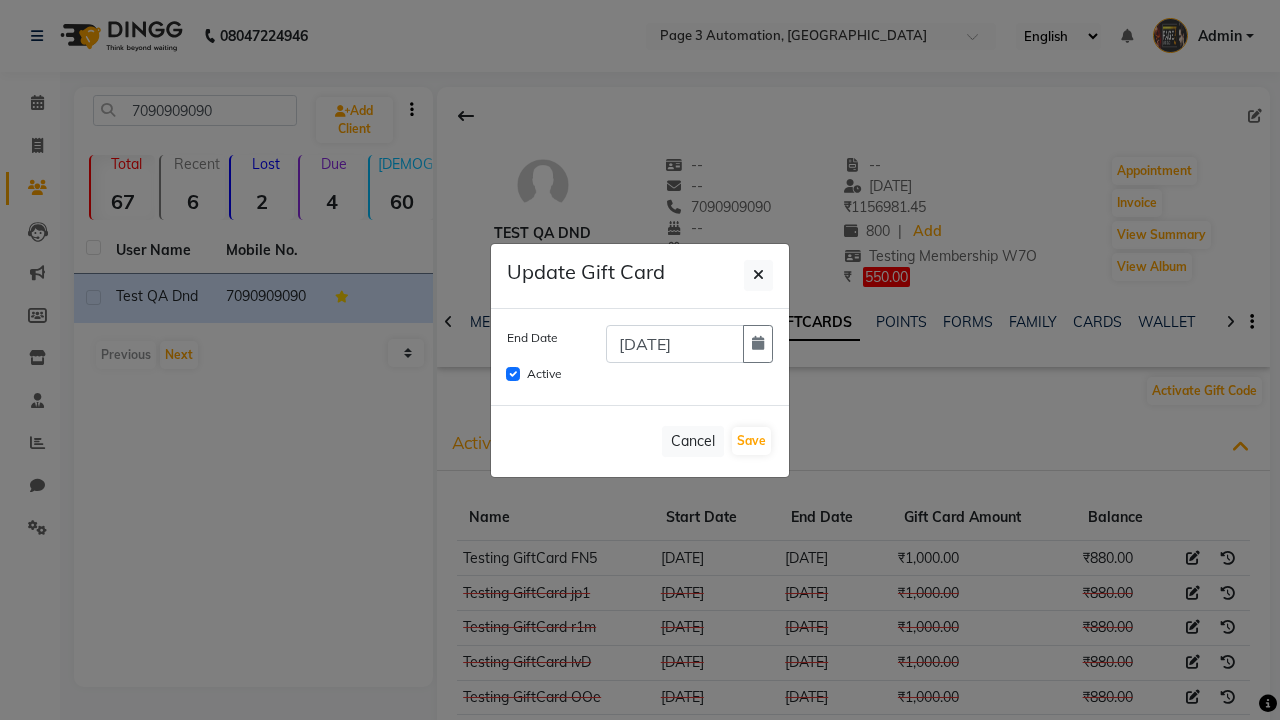 scroll, scrollTop: 0, scrollLeft: 403, axis: horizontal 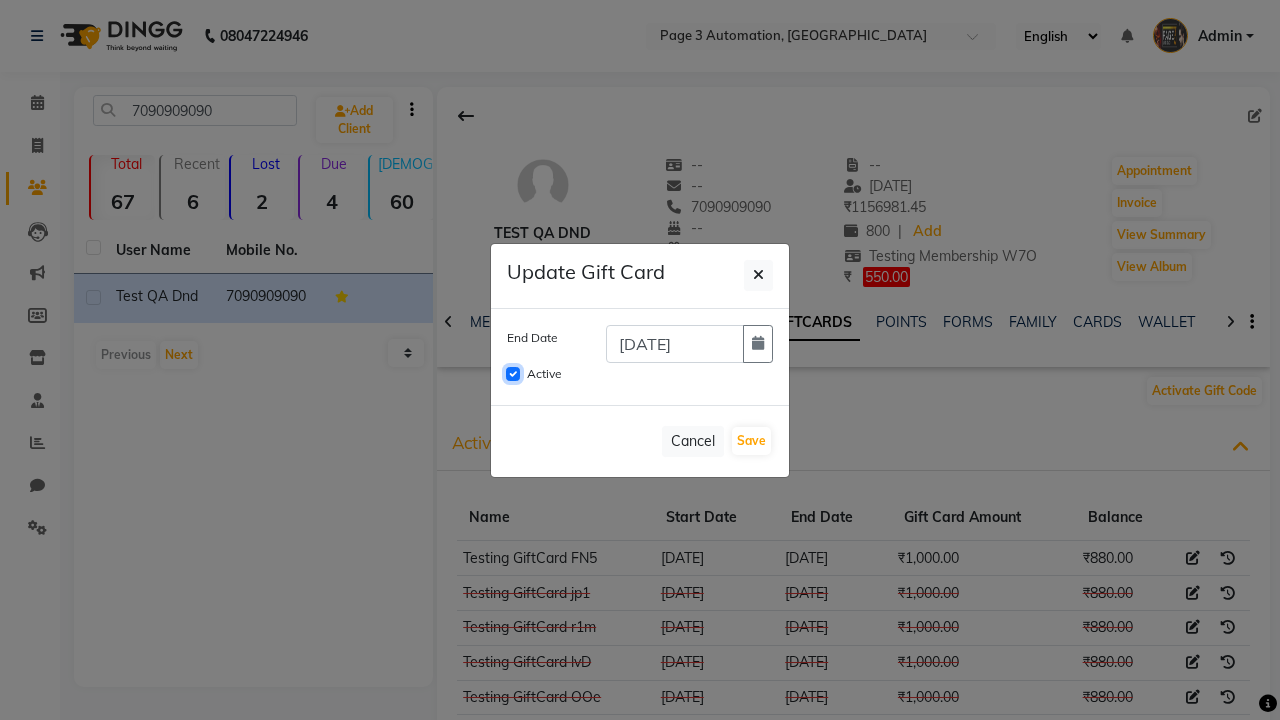 click on "Active" at bounding box center (513, 374) 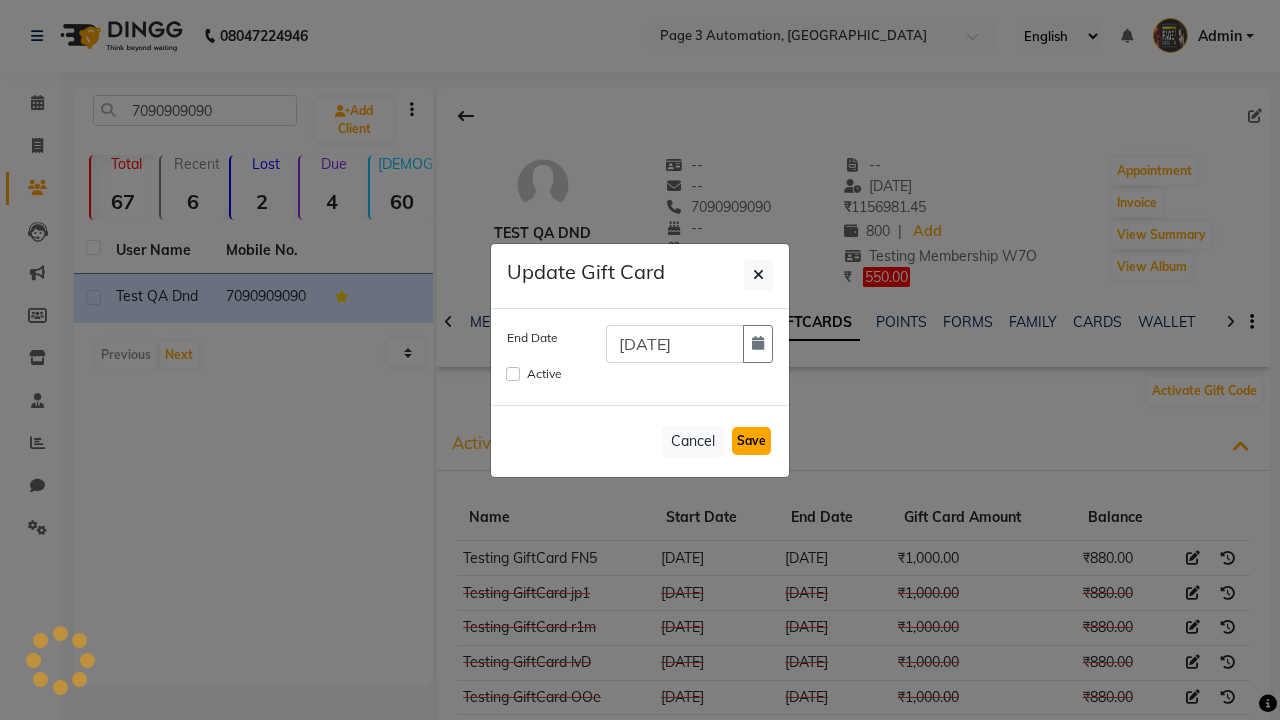 click on "Save" 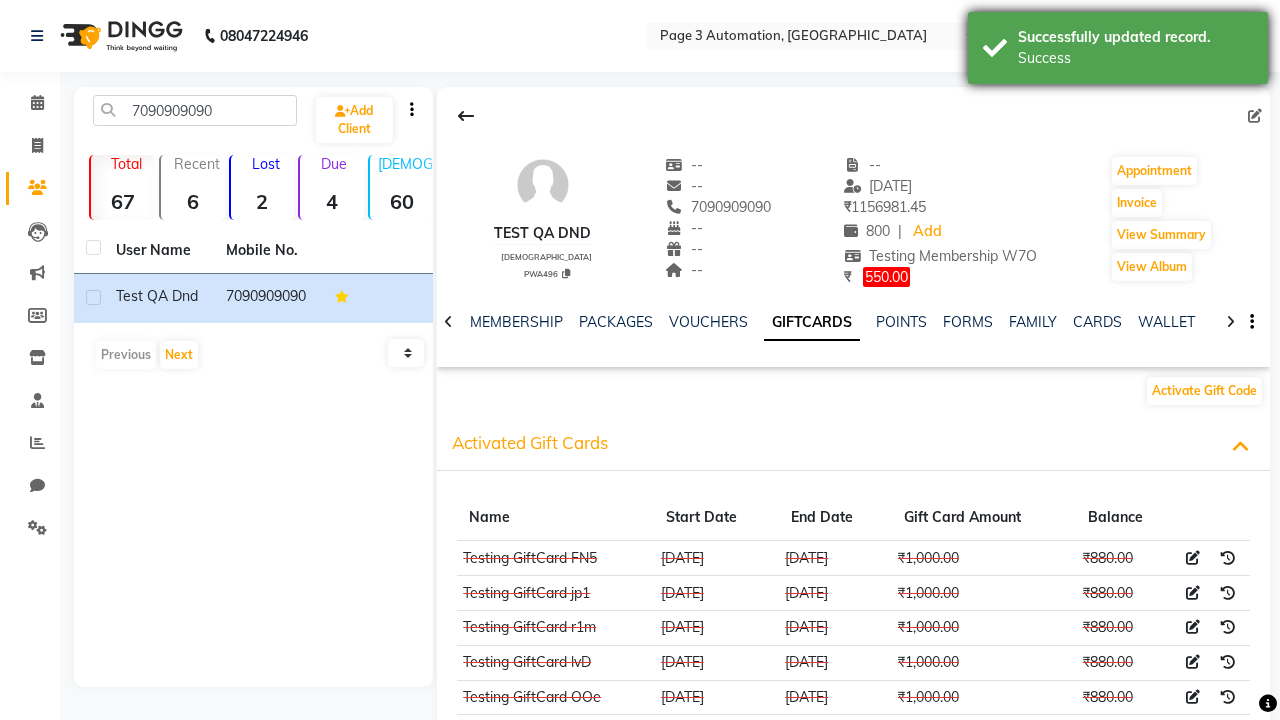 click on "Success" at bounding box center [1135, 58] 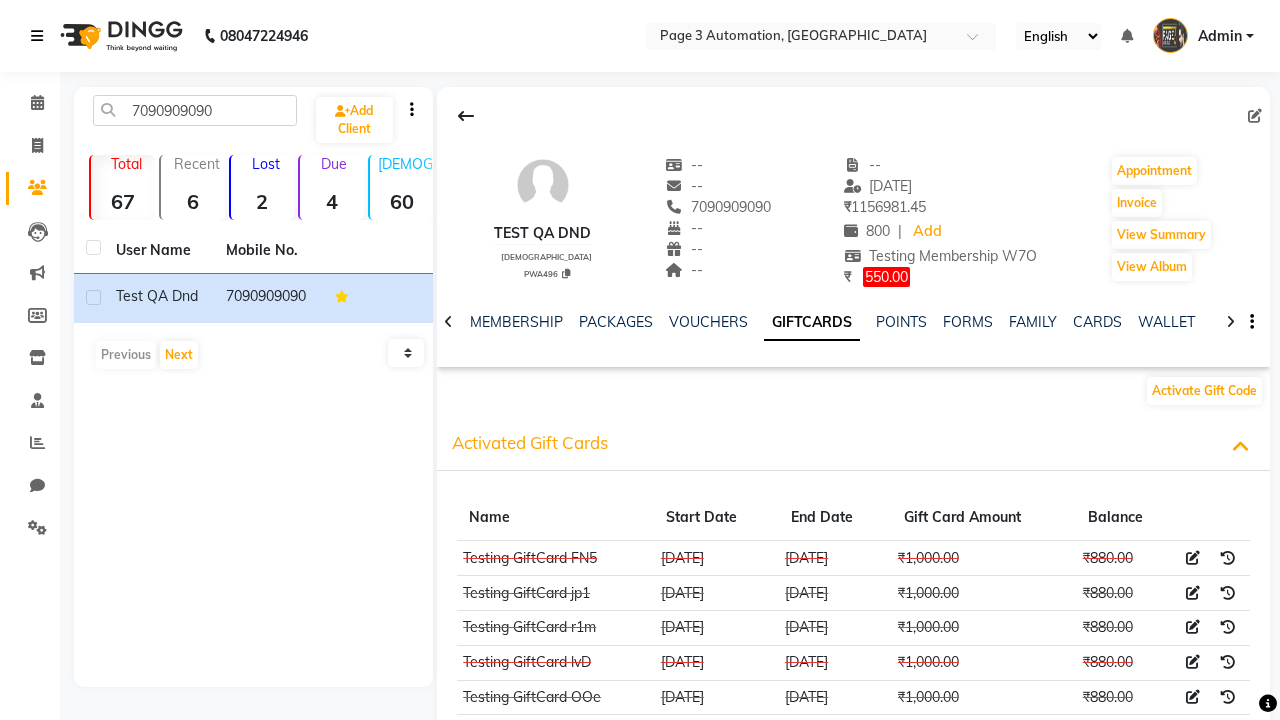 click at bounding box center [37, 36] 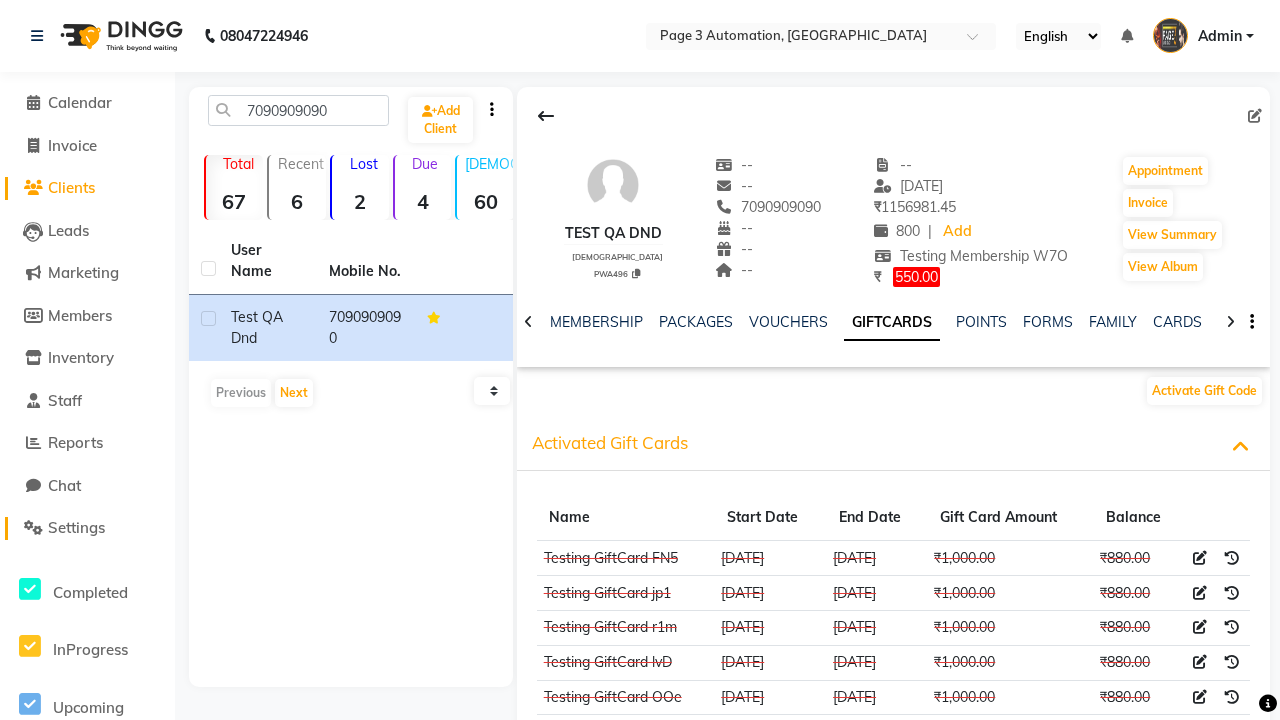 click on "Settings" 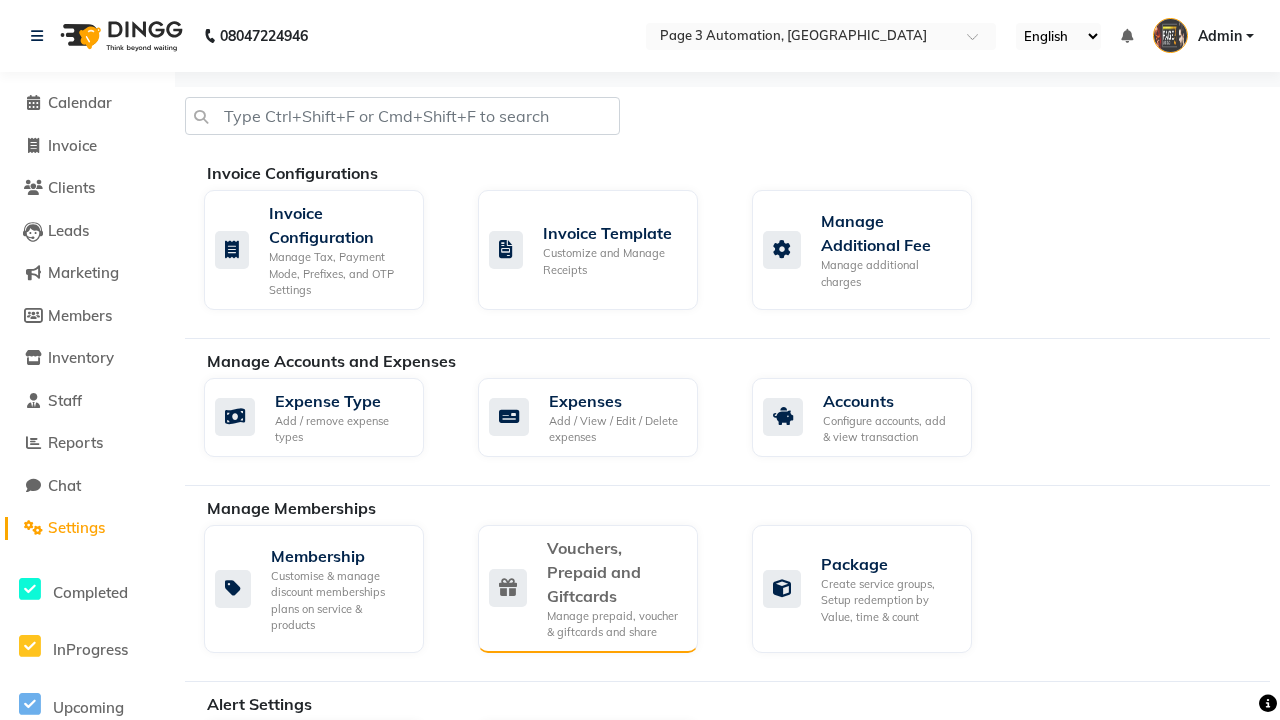 click on "Vouchers, Prepaid and Giftcards" 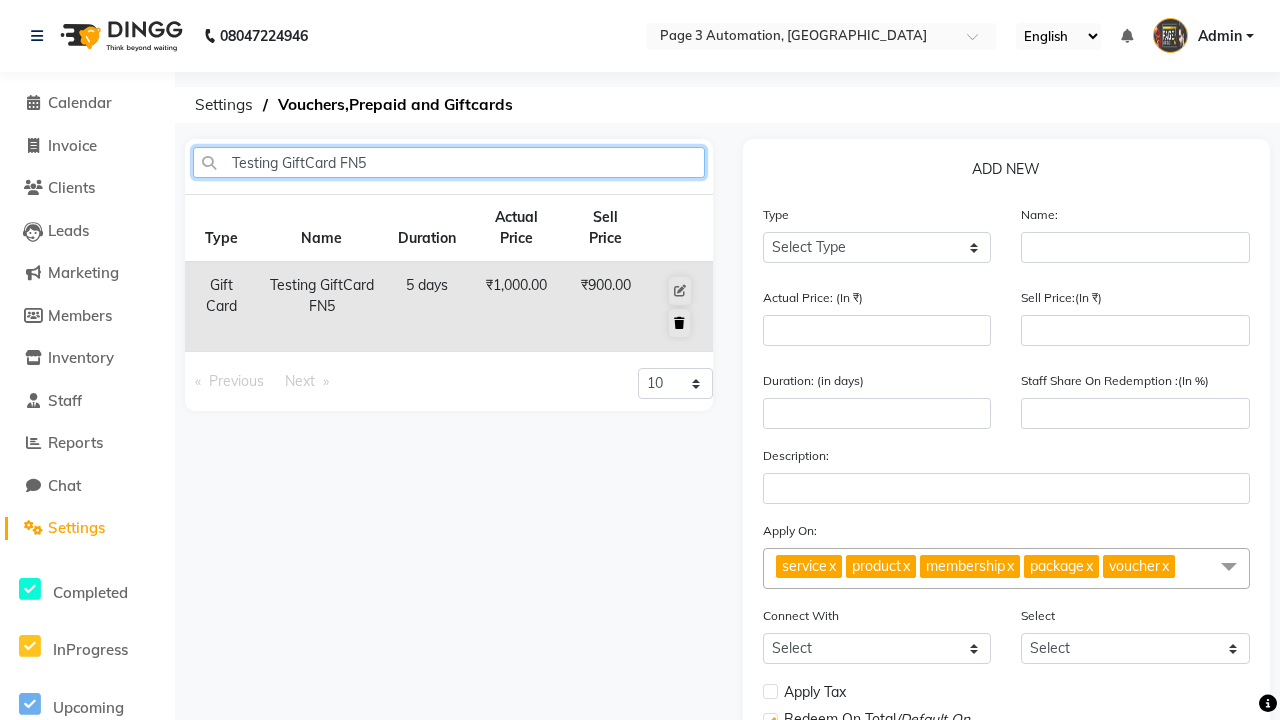 type on "Testing GiftCard FN5" 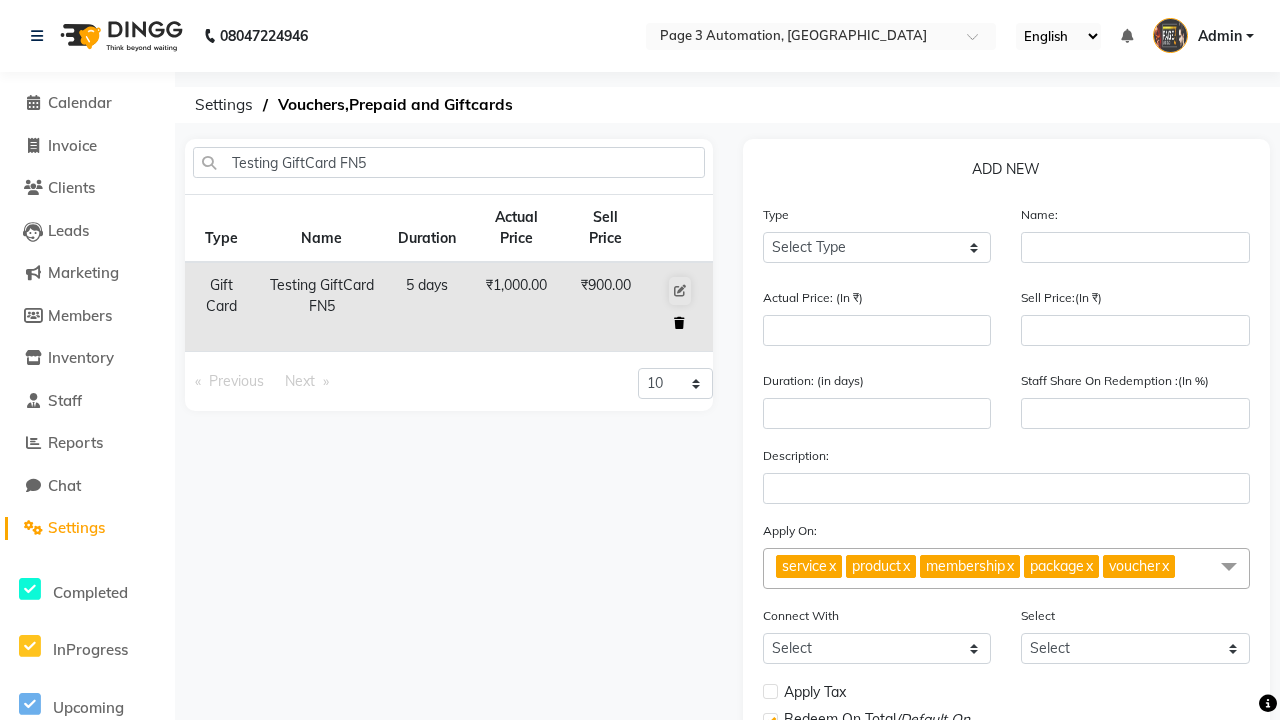 click 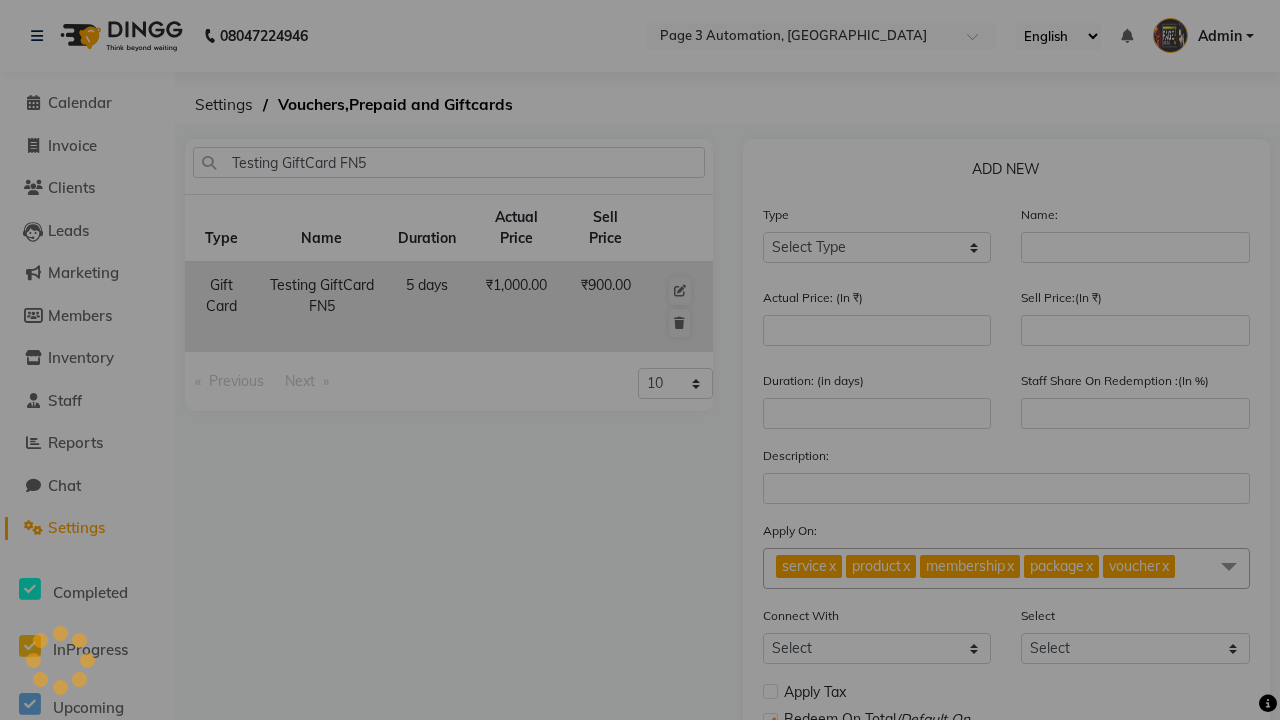 click on "Yes" at bounding box center (606, 482) 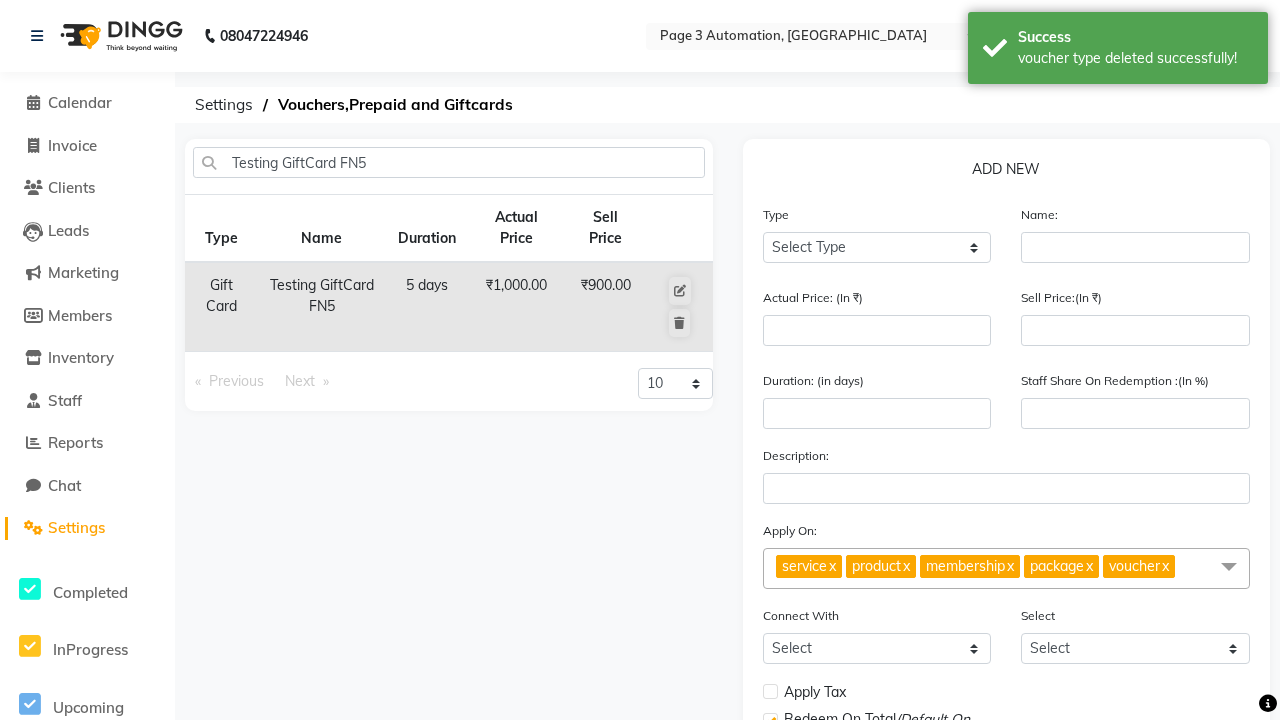 type 